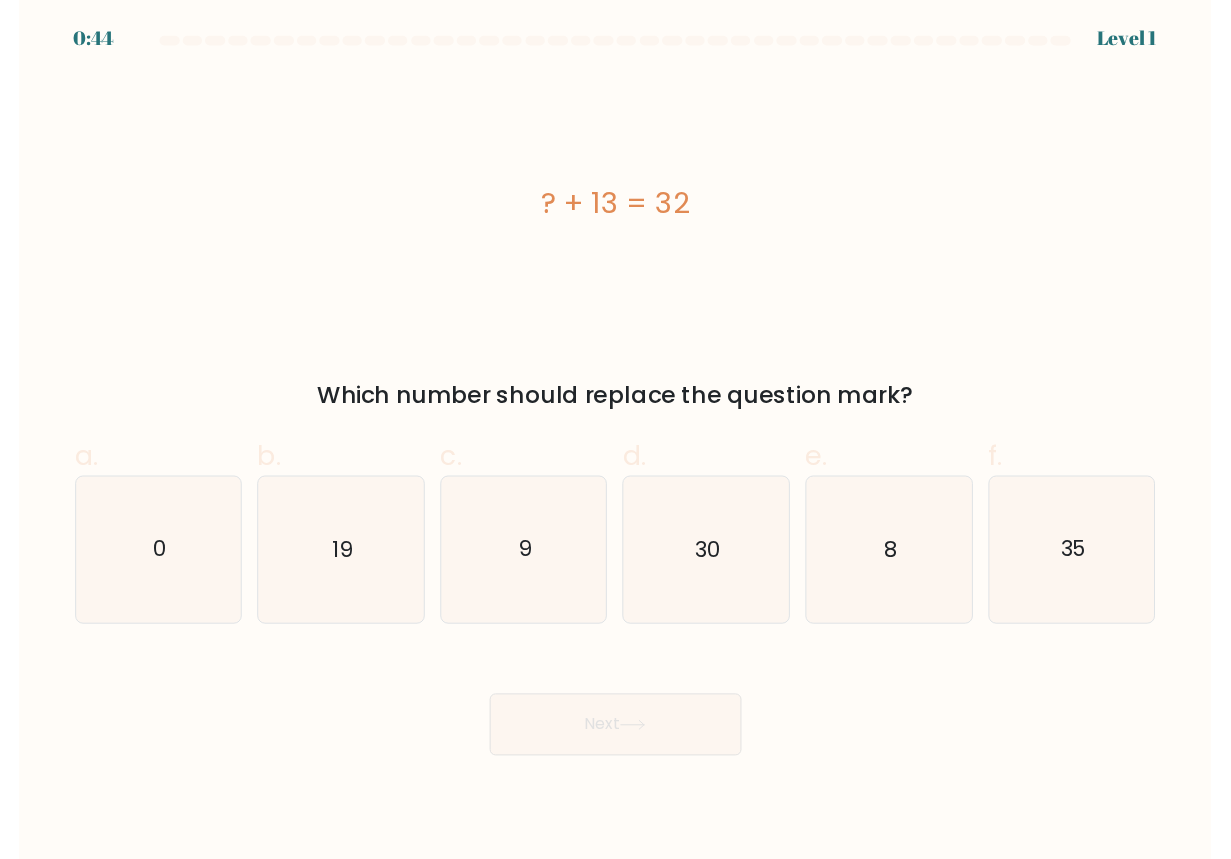 scroll, scrollTop: 0, scrollLeft: 0, axis: both 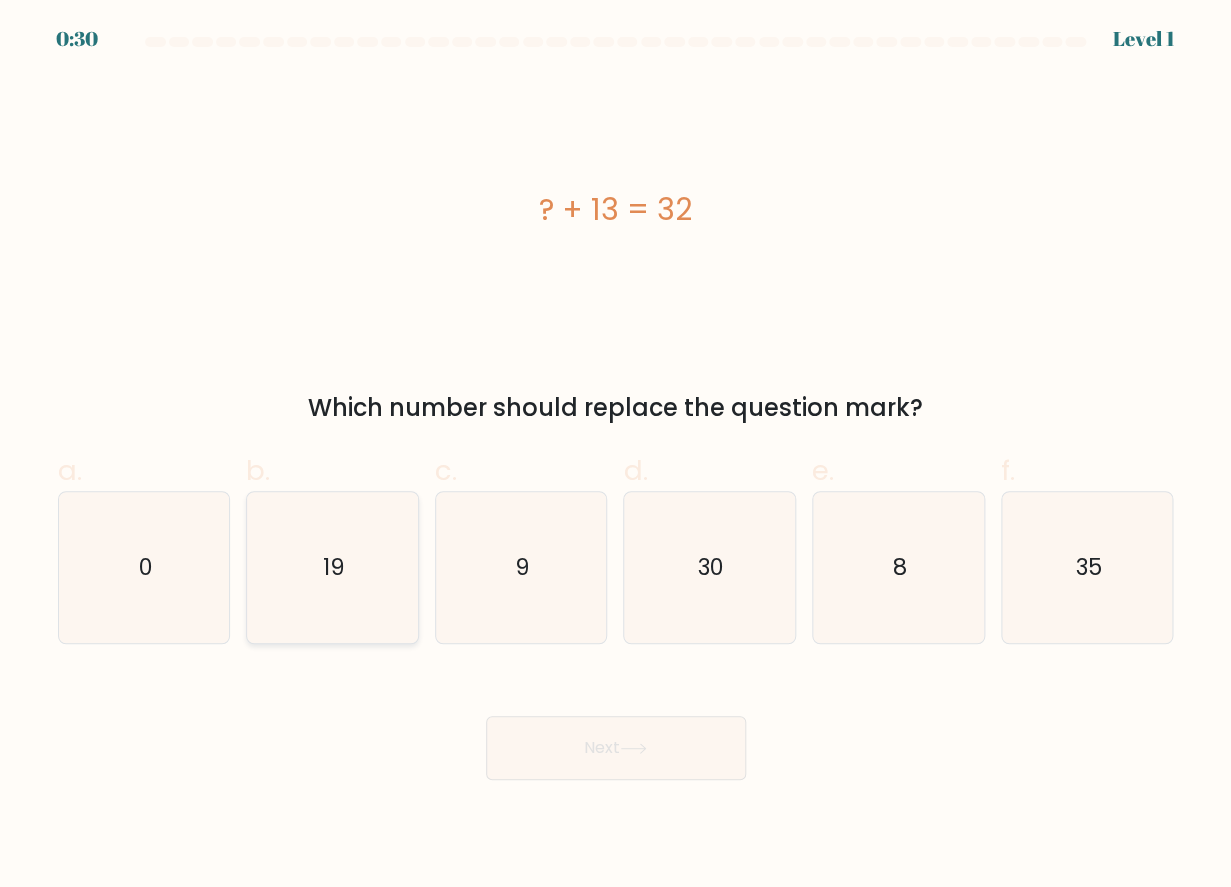 click on "19" 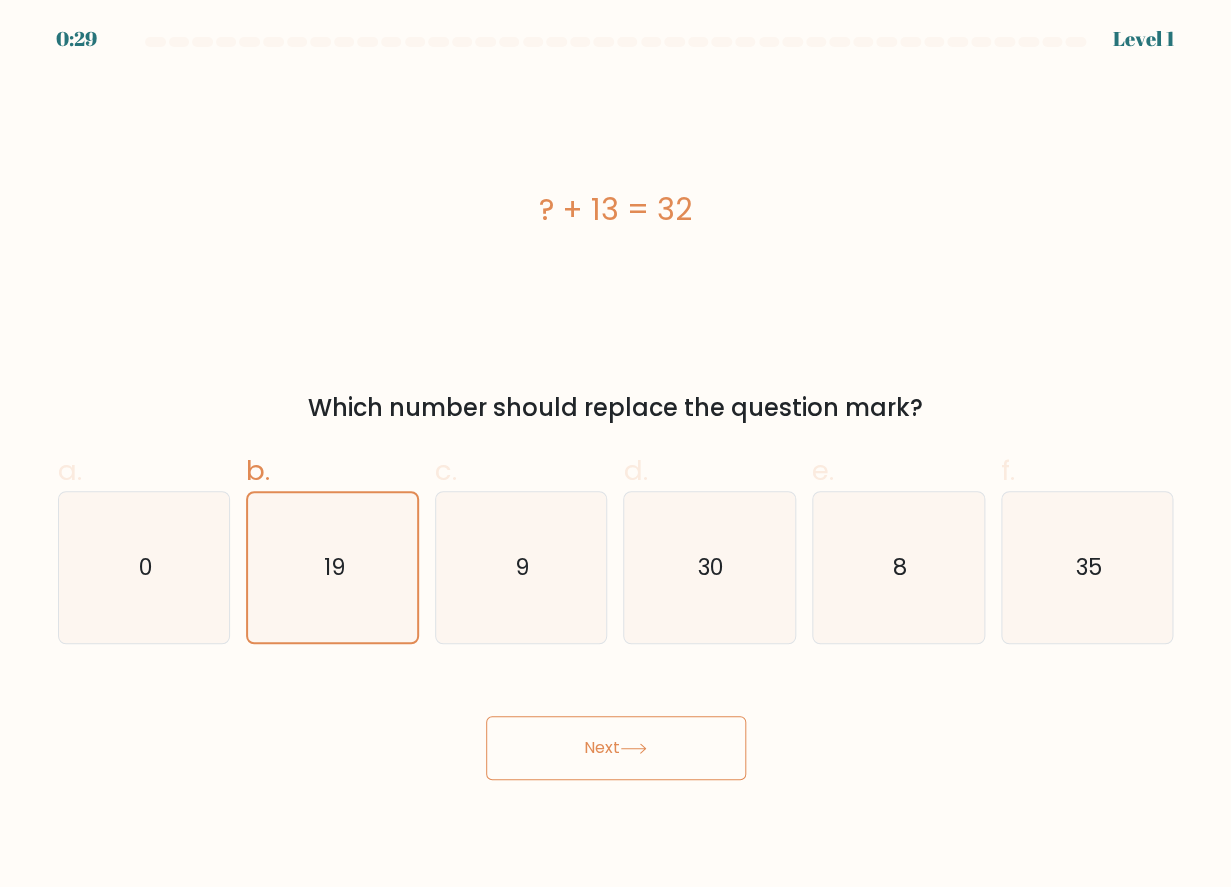 click 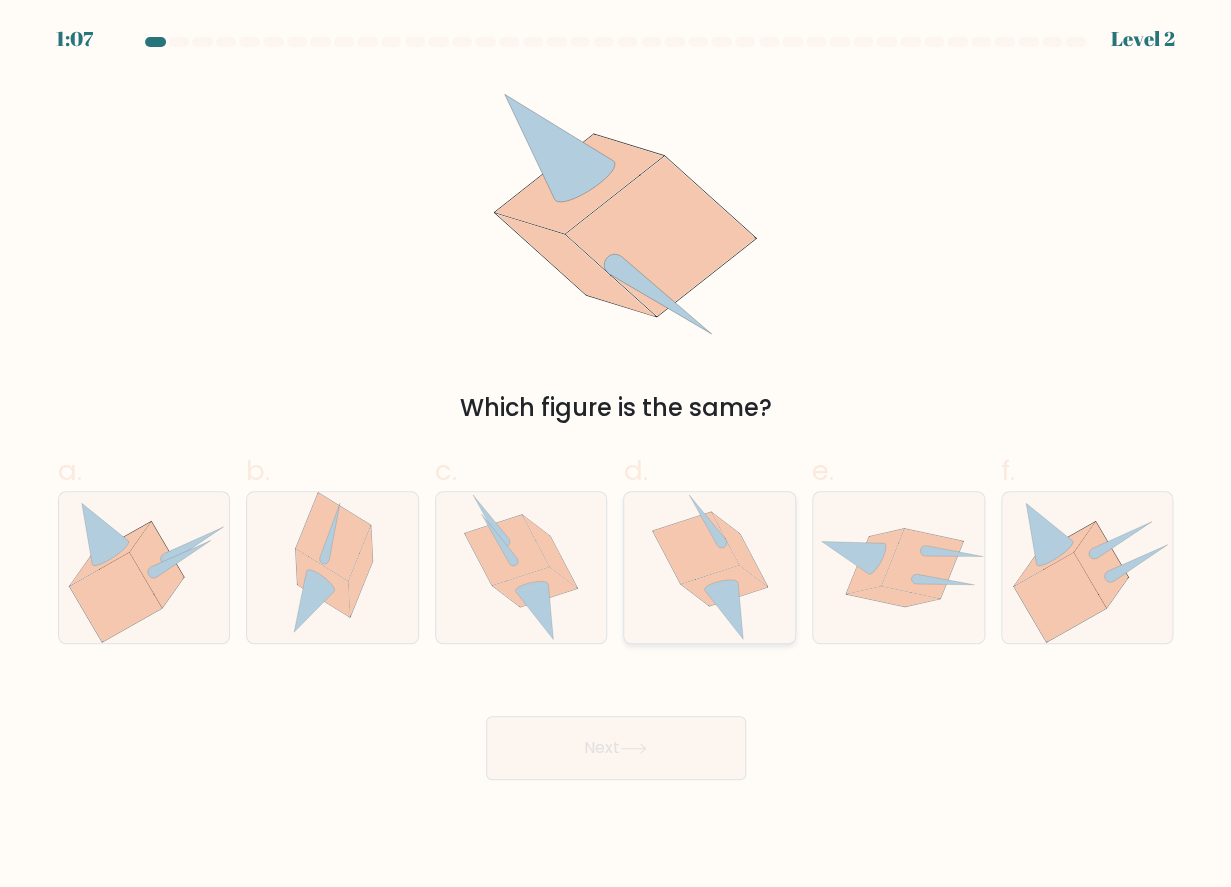 click 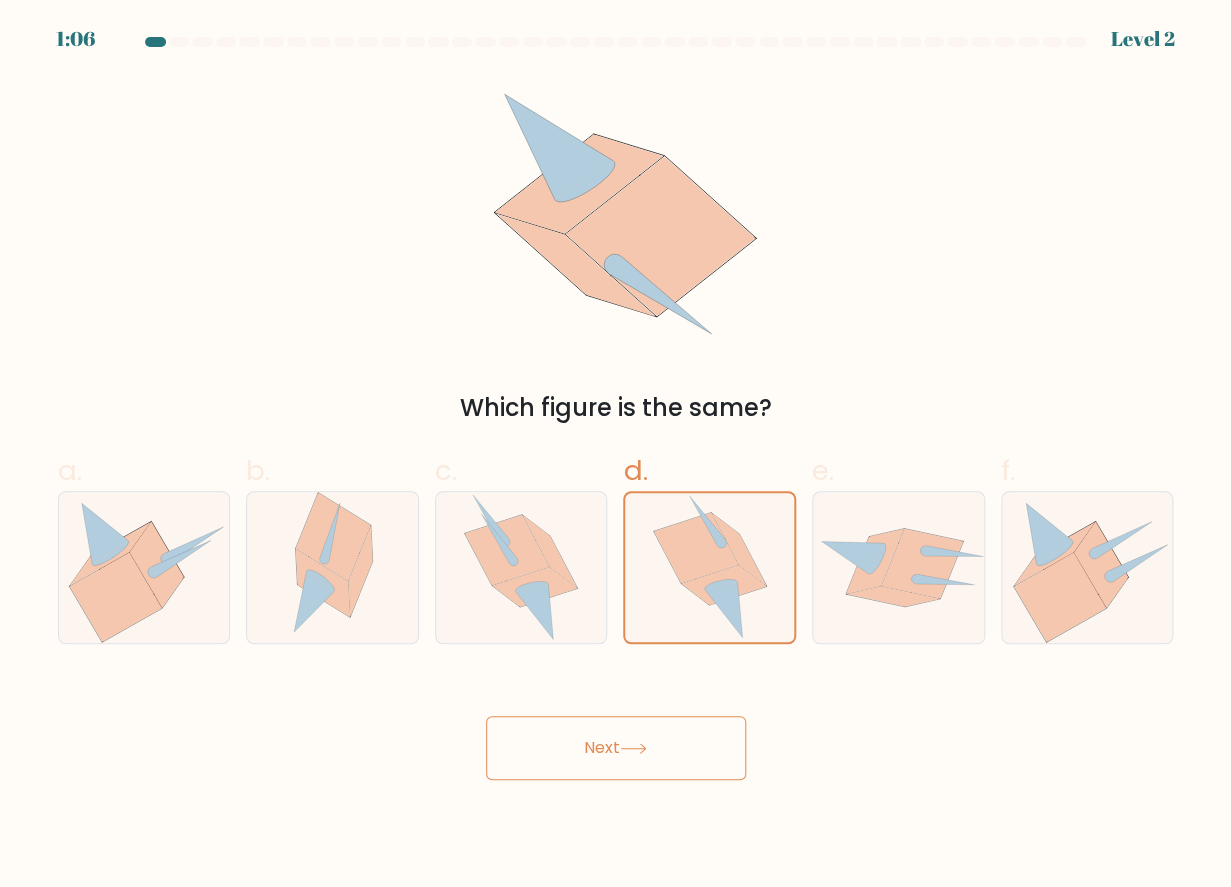 click on "Next" at bounding box center [616, 748] 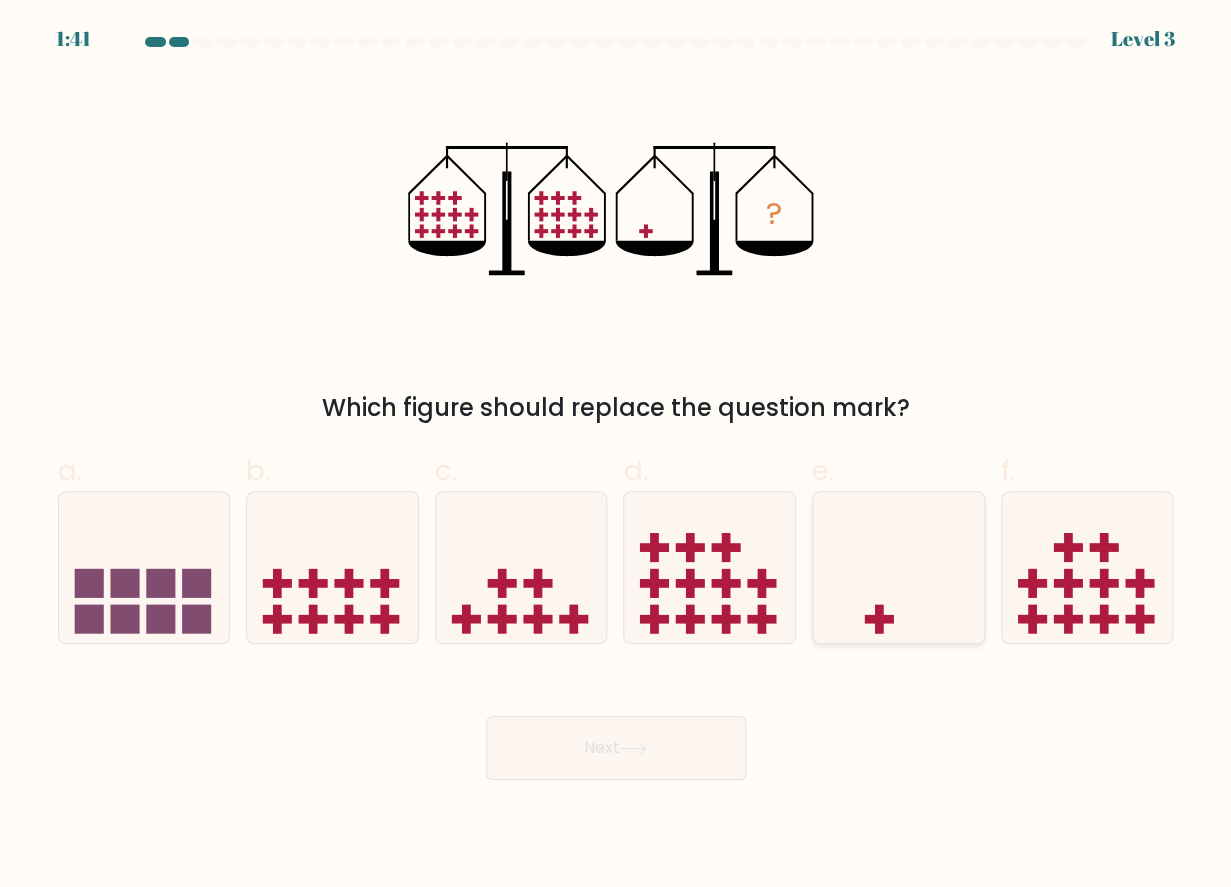 click 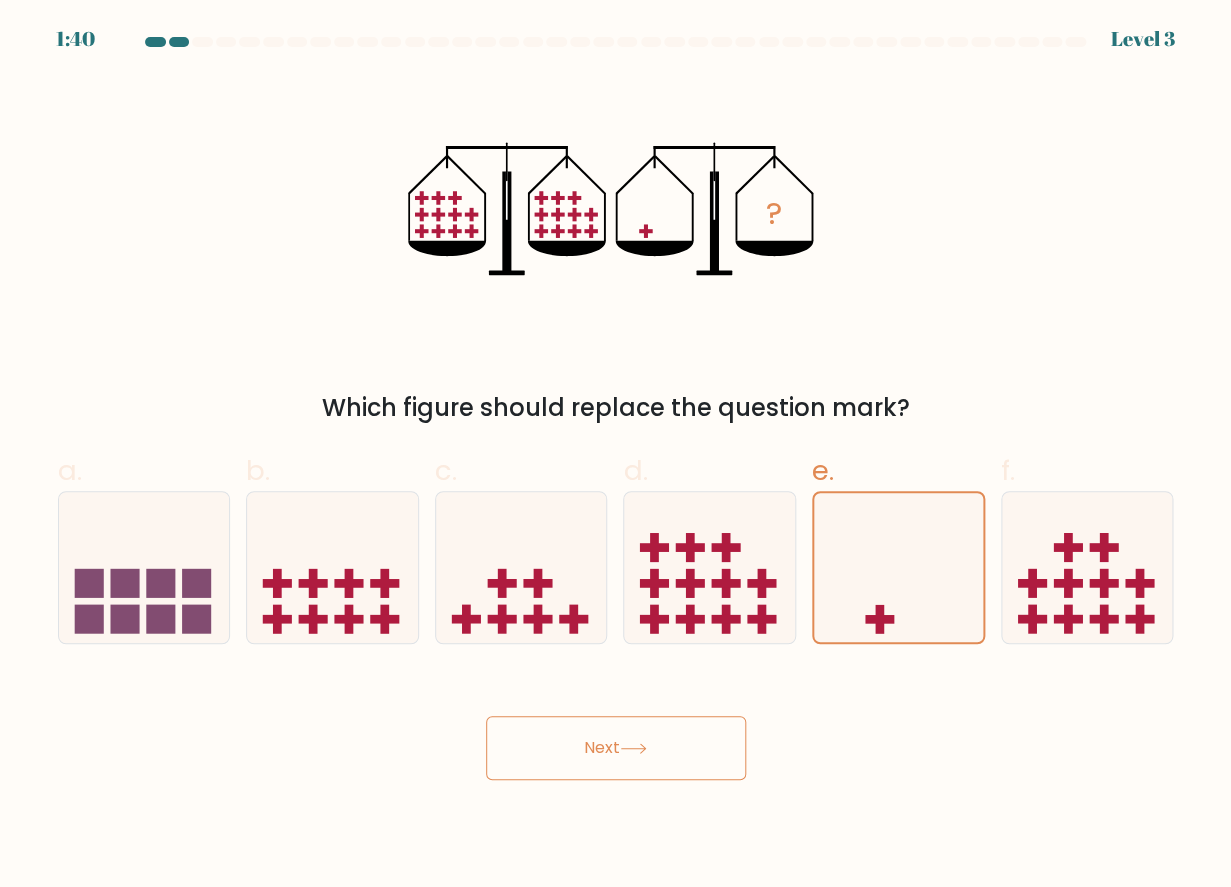 click on "Next" at bounding box center [616, 748] 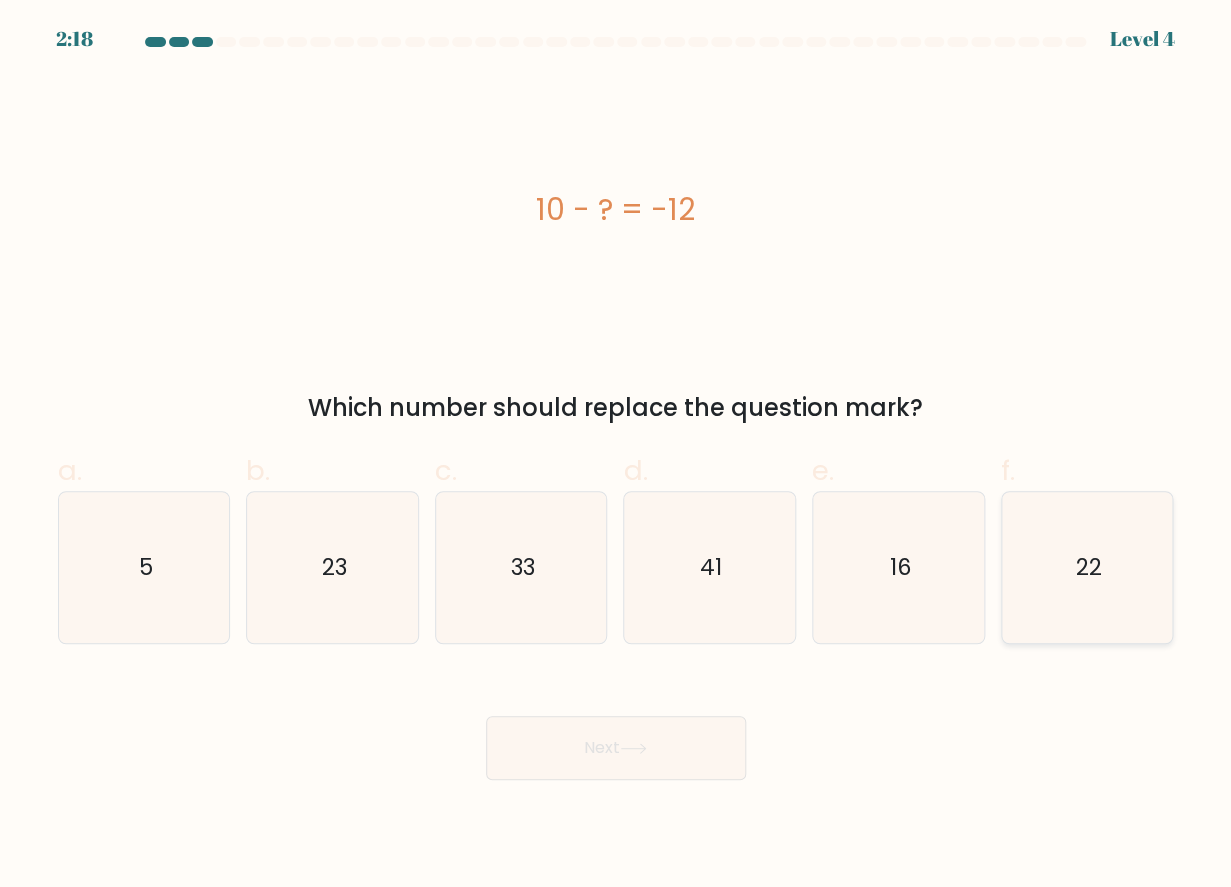 click on "22" 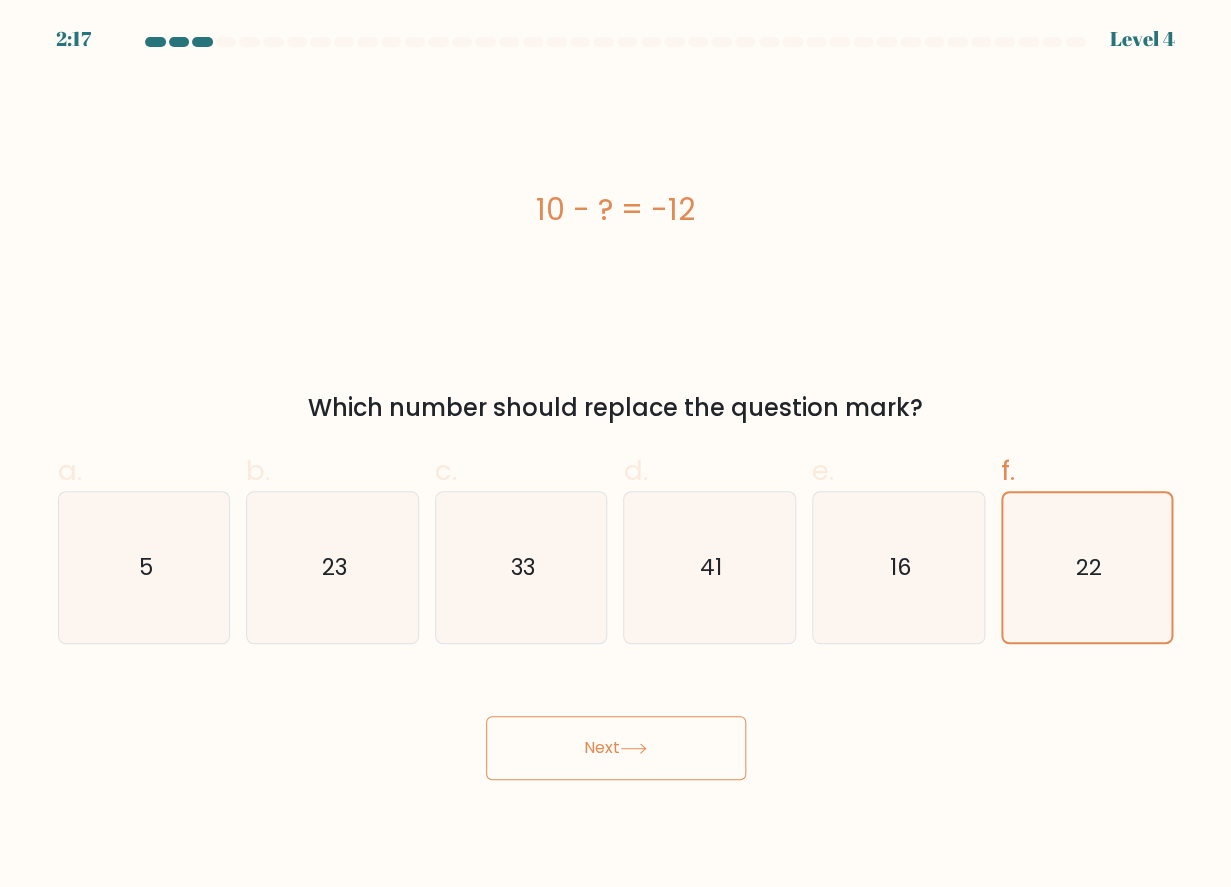 click on "Next" at bounding box center (616, 748) 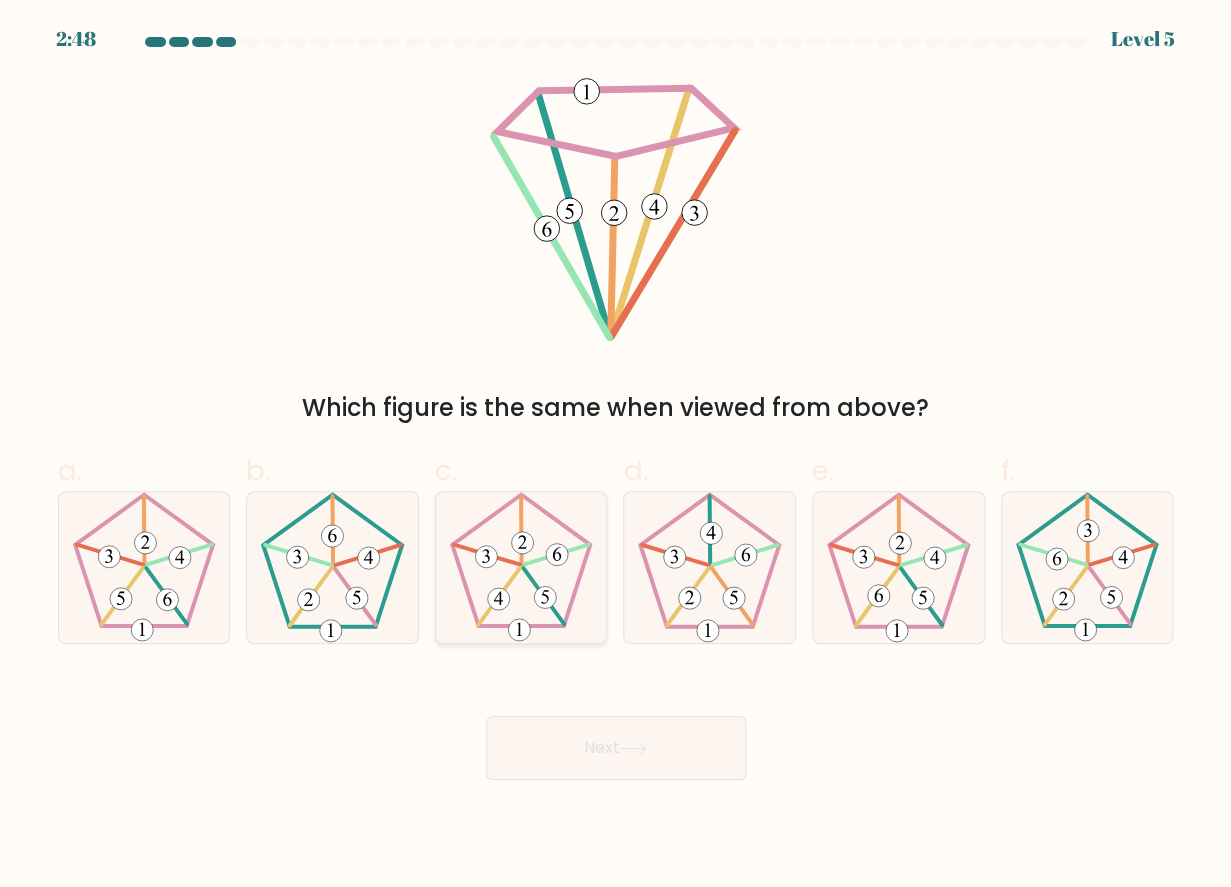 click 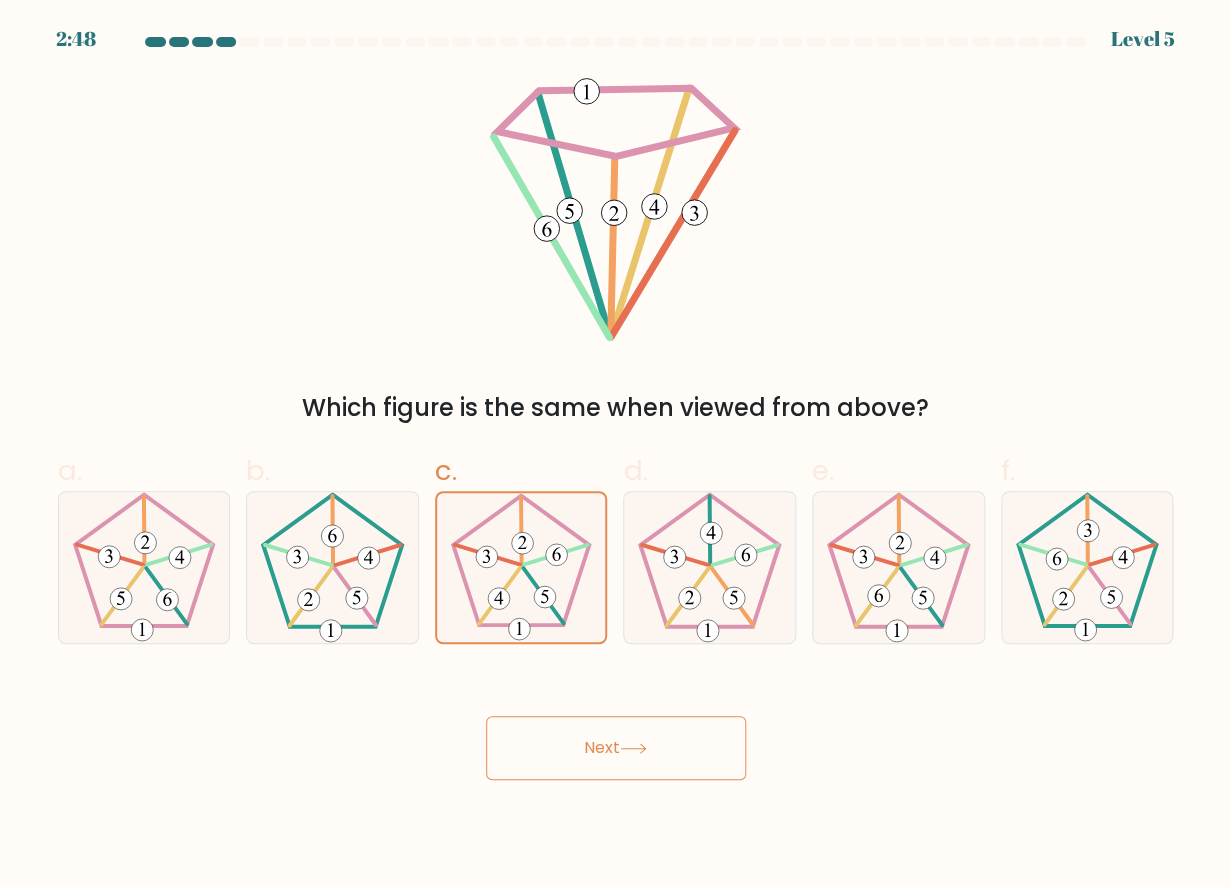 click on "Next" at bounding box center (616, 748) 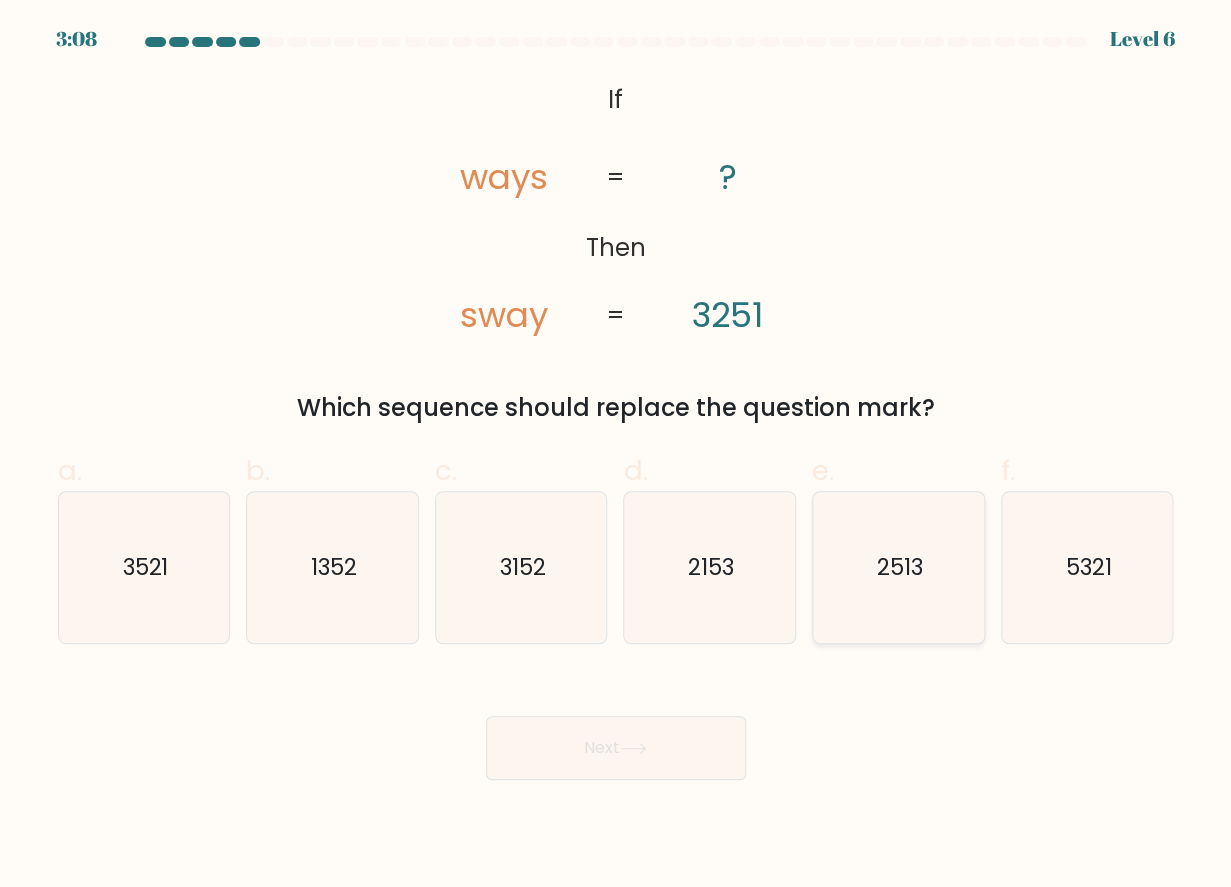 click on "2513" 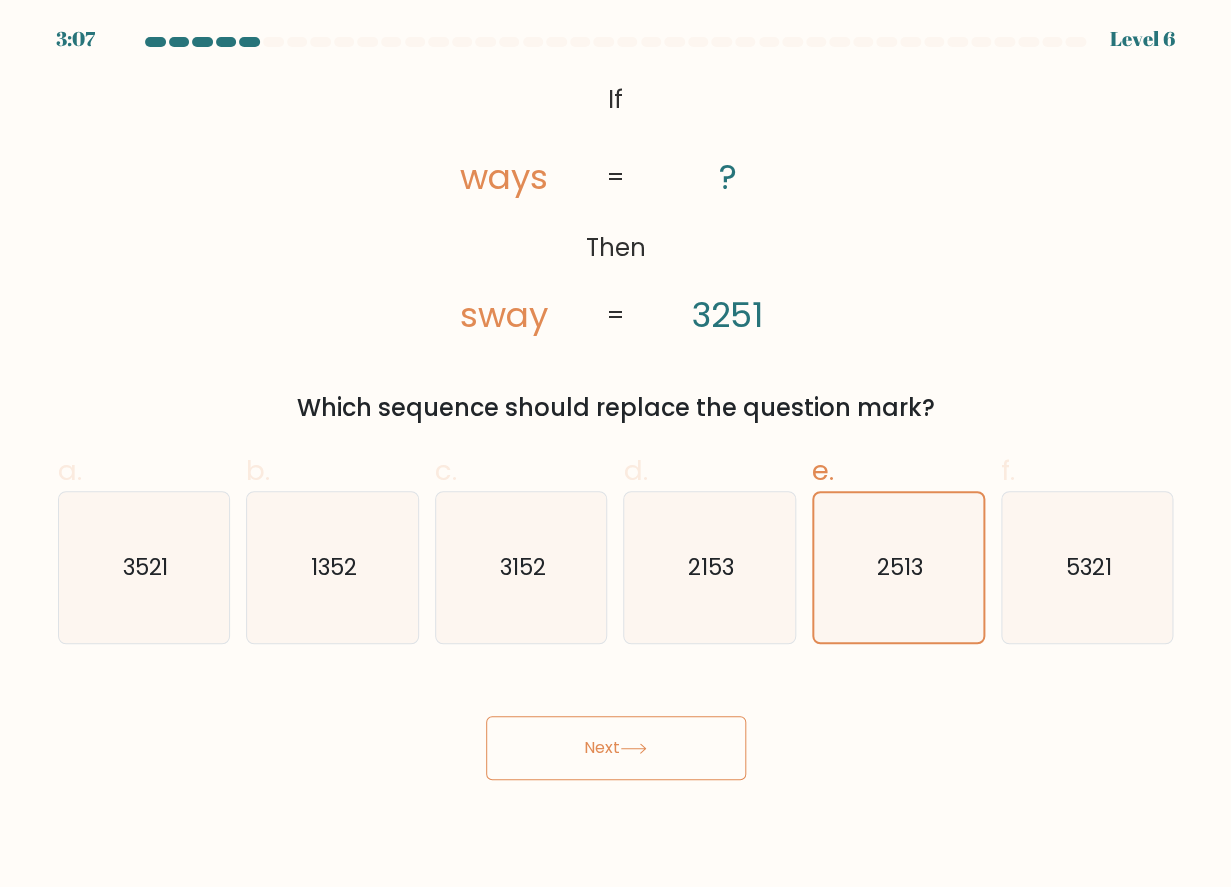 click on "Next" at bounding box center (616, 748) 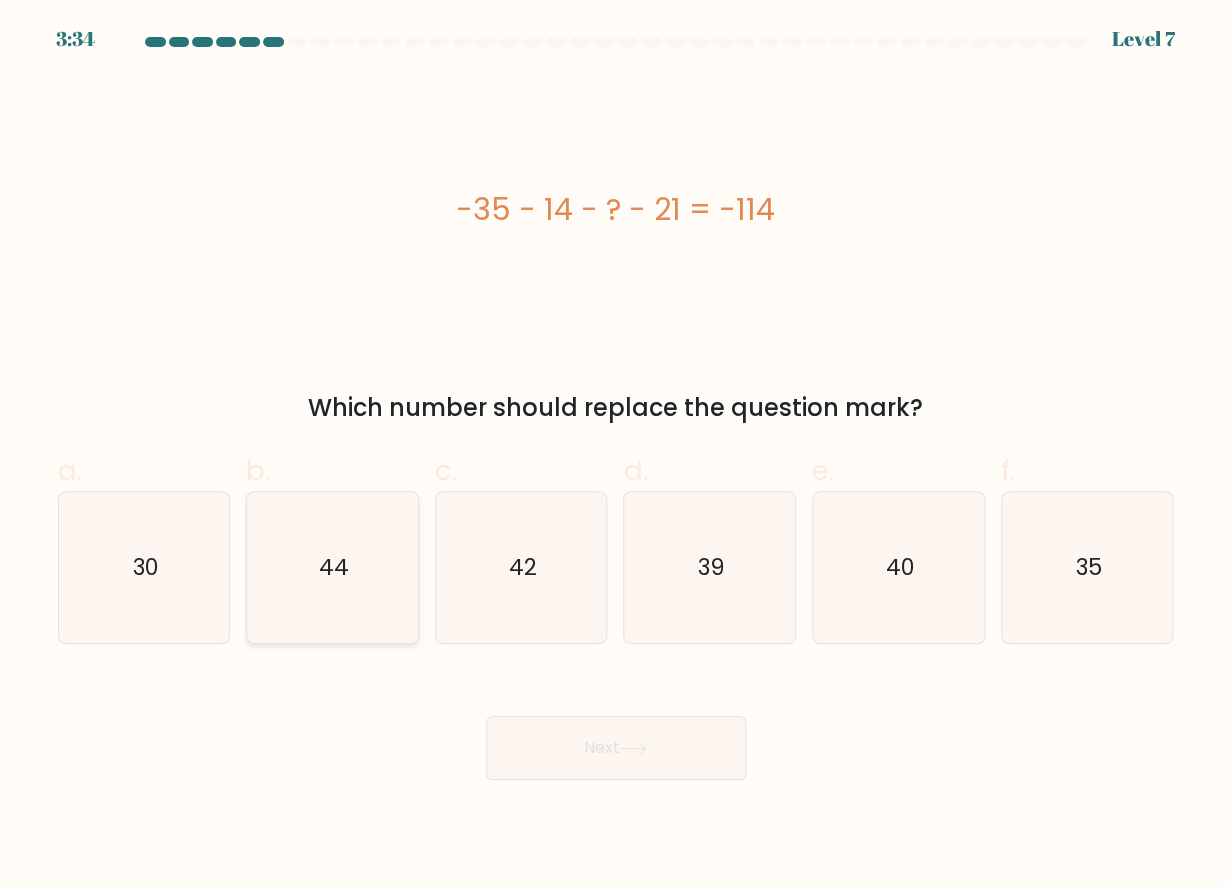 click on "44" 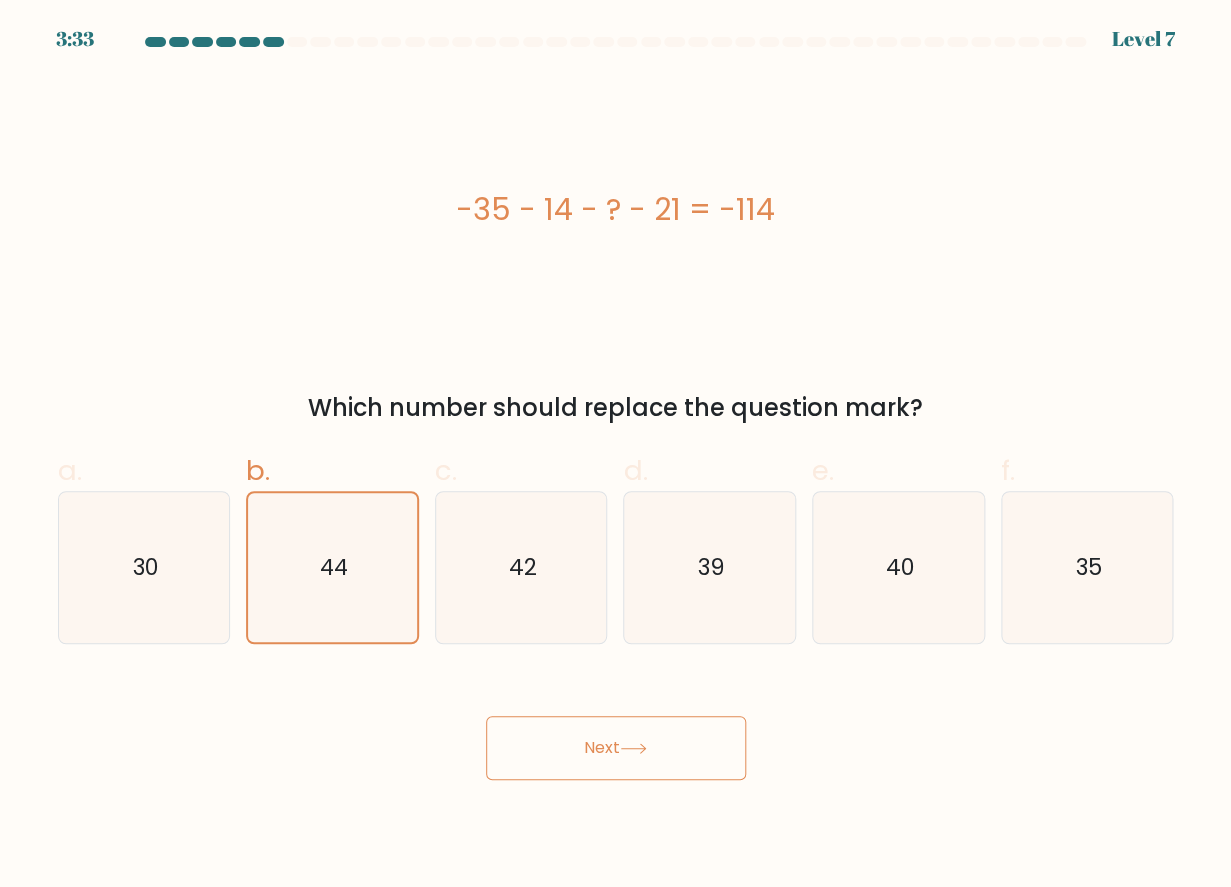 click on "Next" at bounding box center [616, 748] 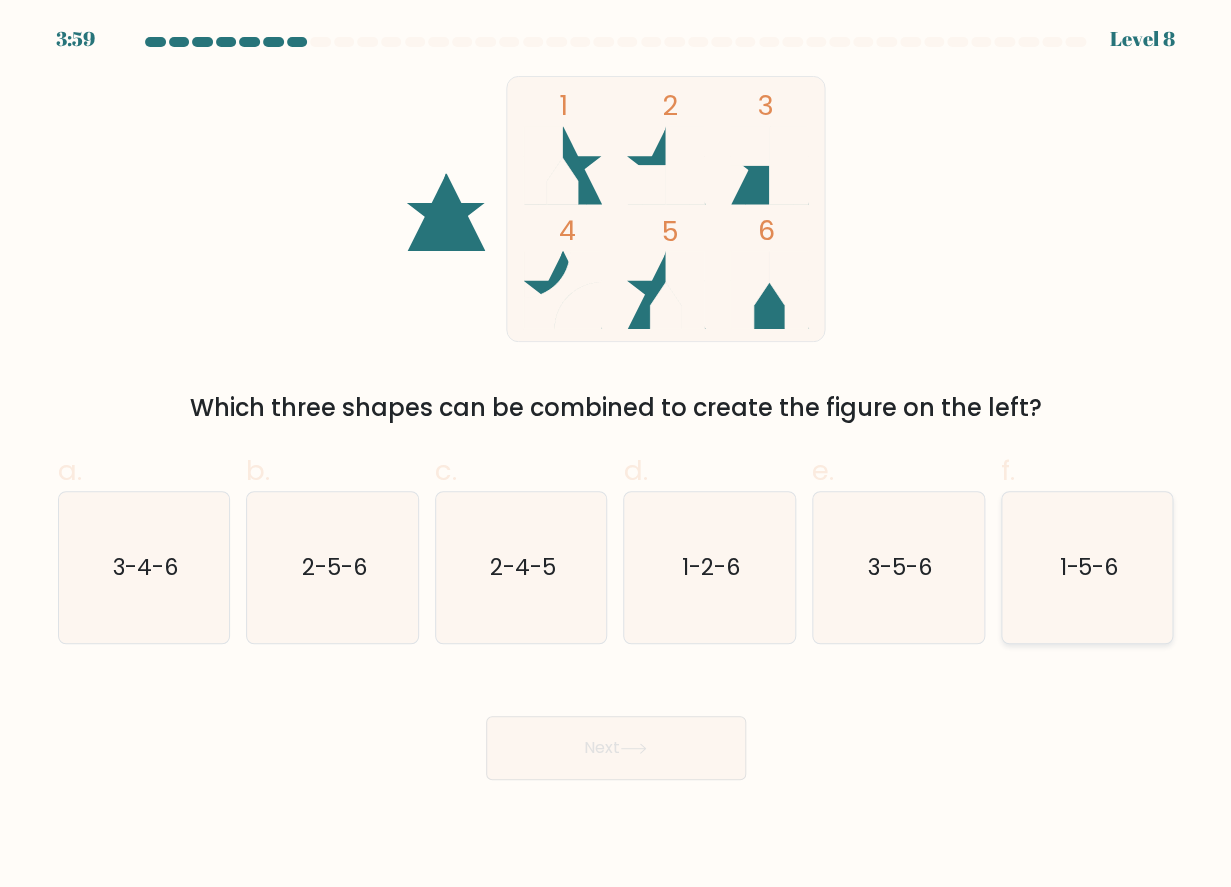 click on "1-5-6" 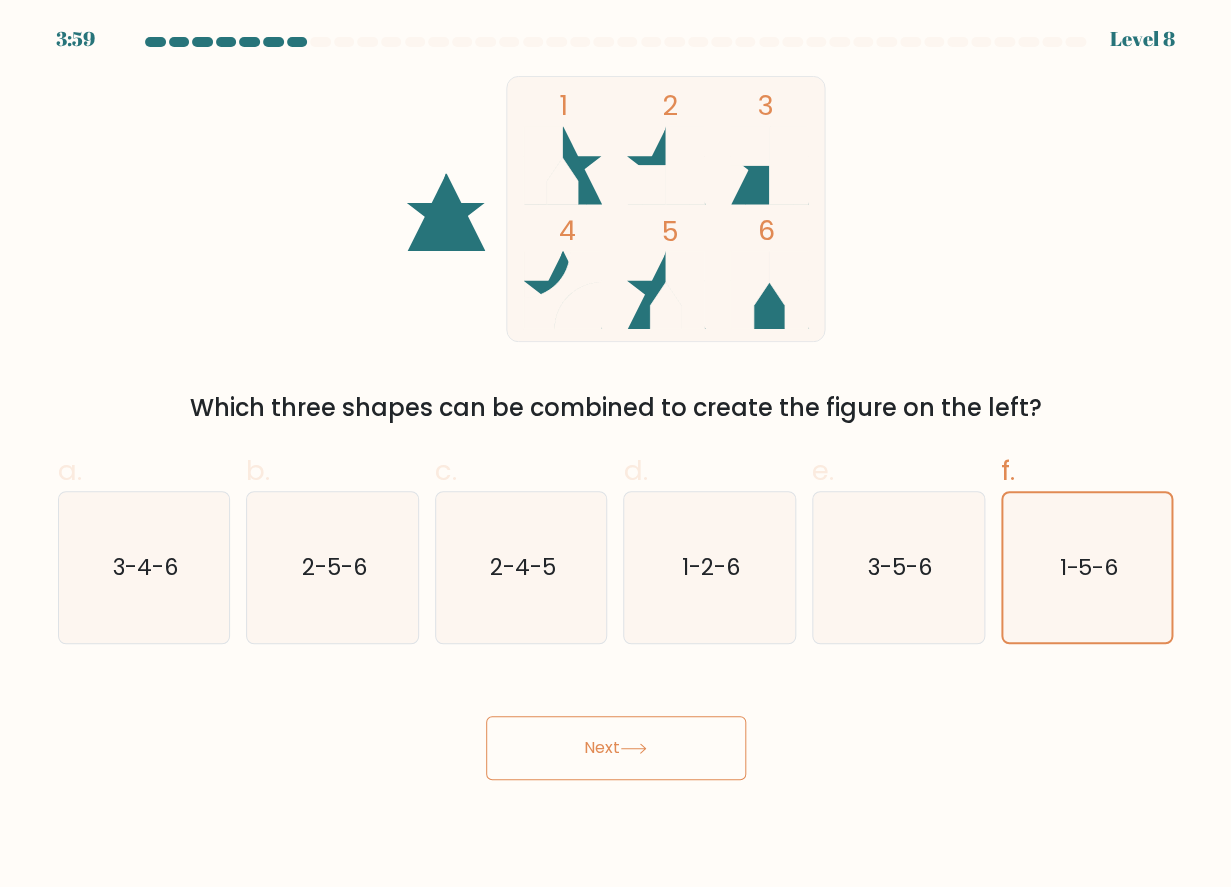 click 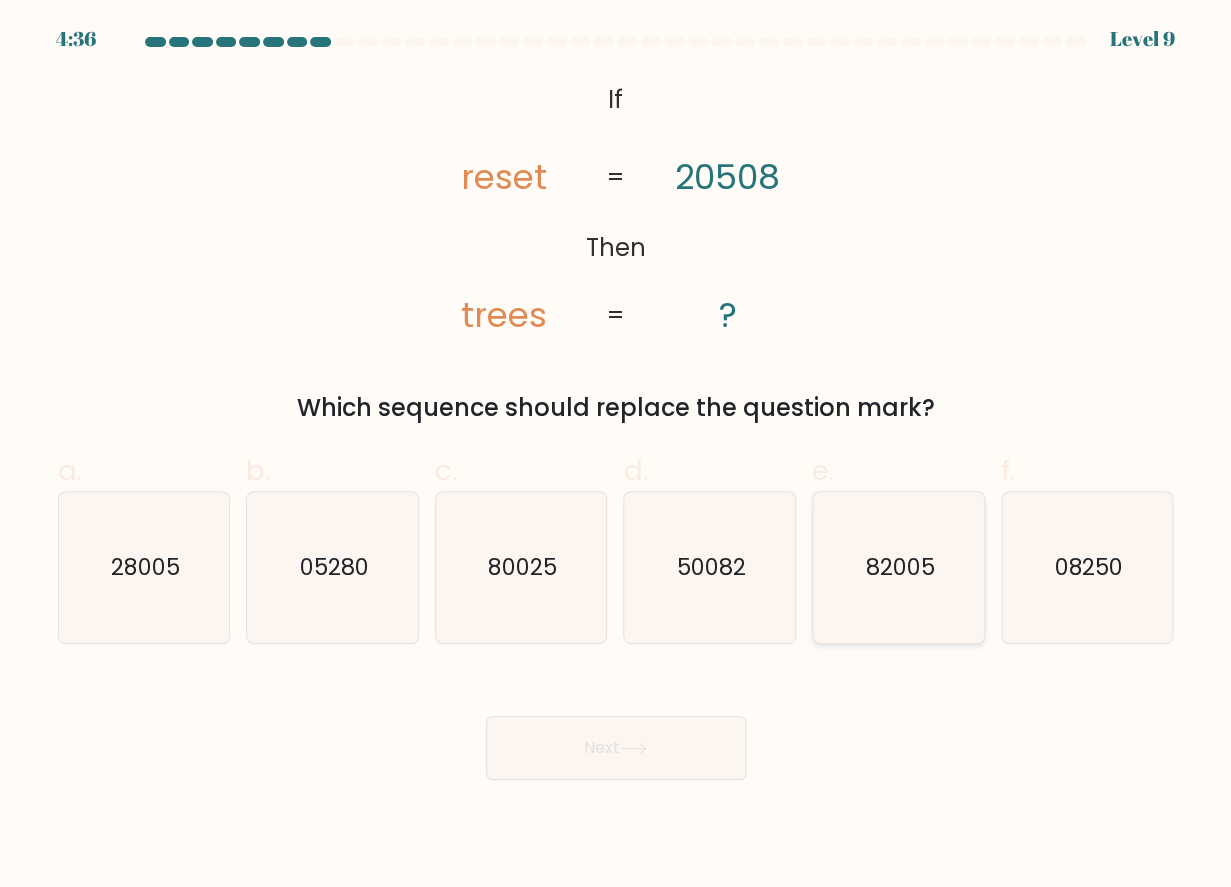 click on "82005" 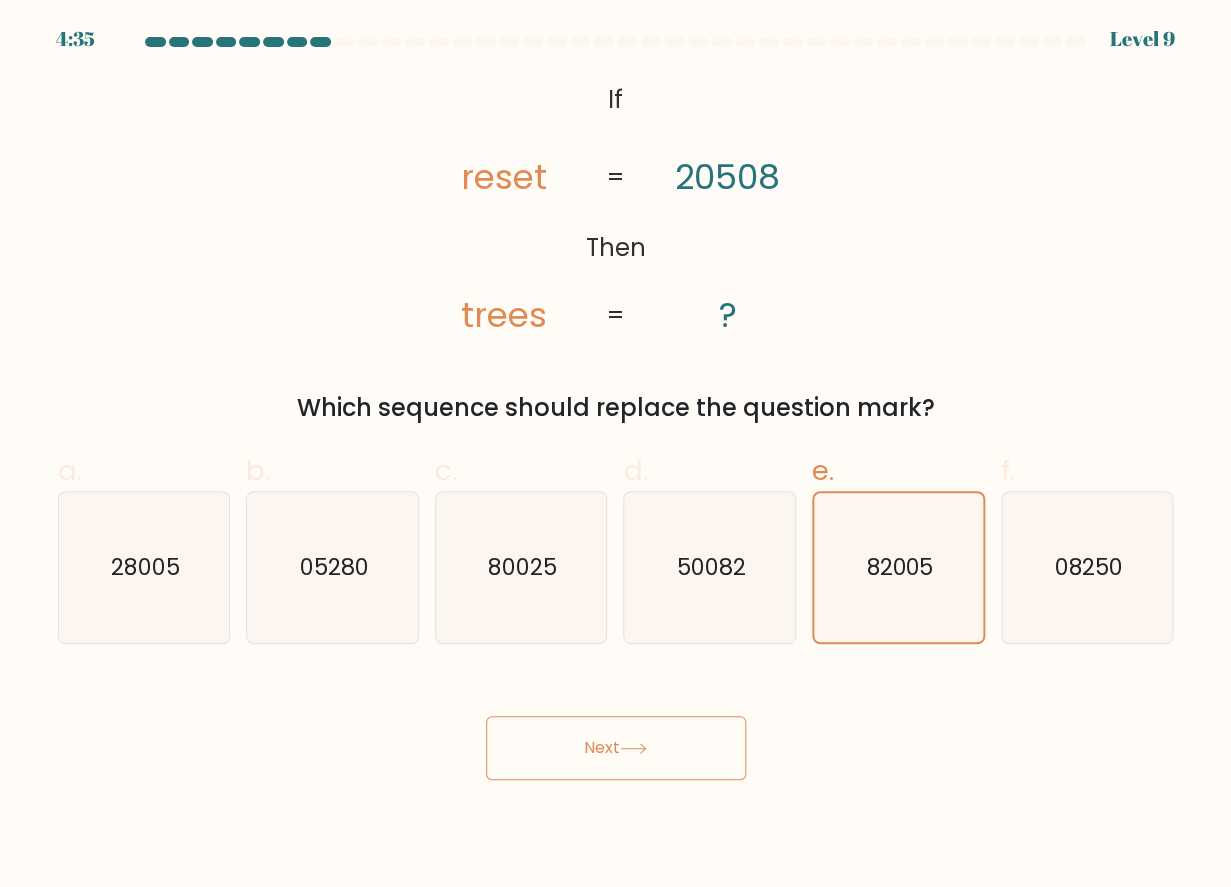 click on "Next" at bounding box center (616, 748) 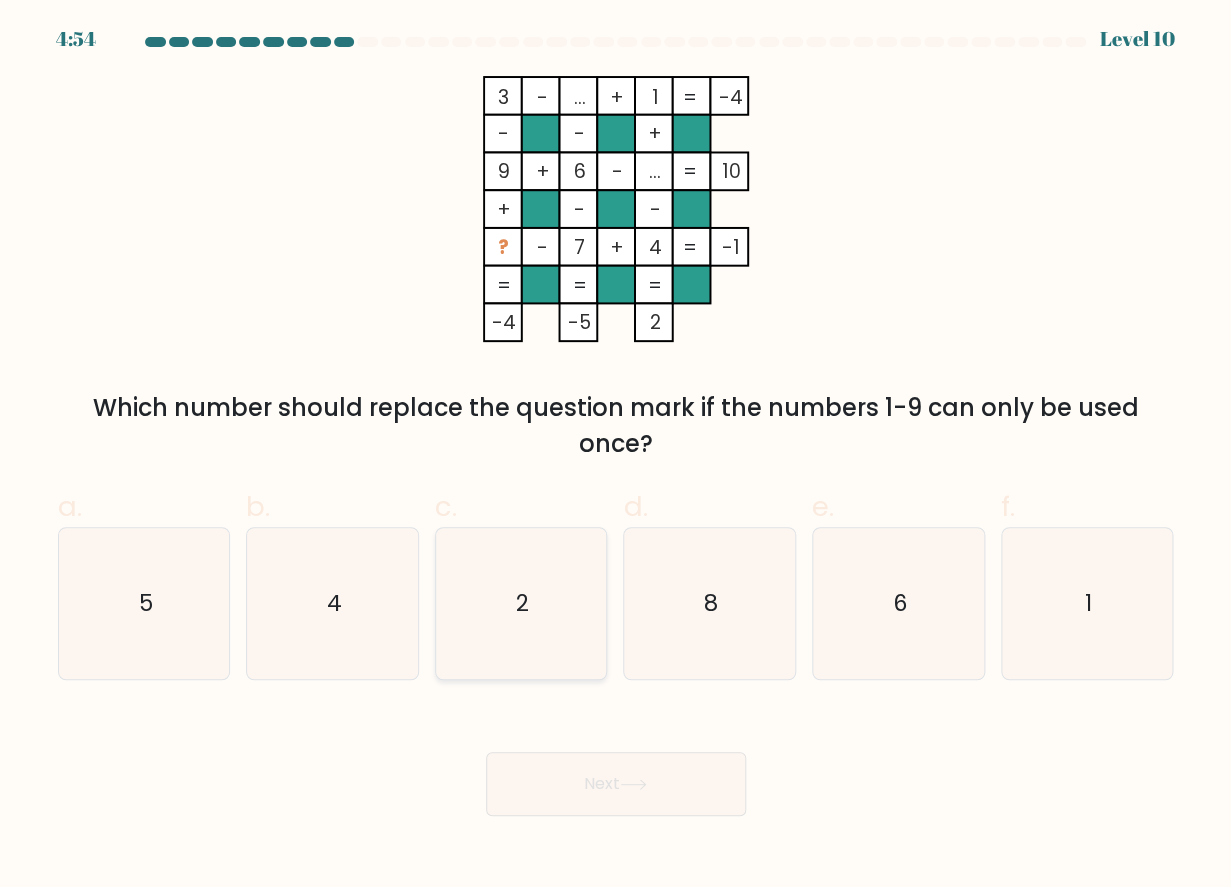 click on "2" 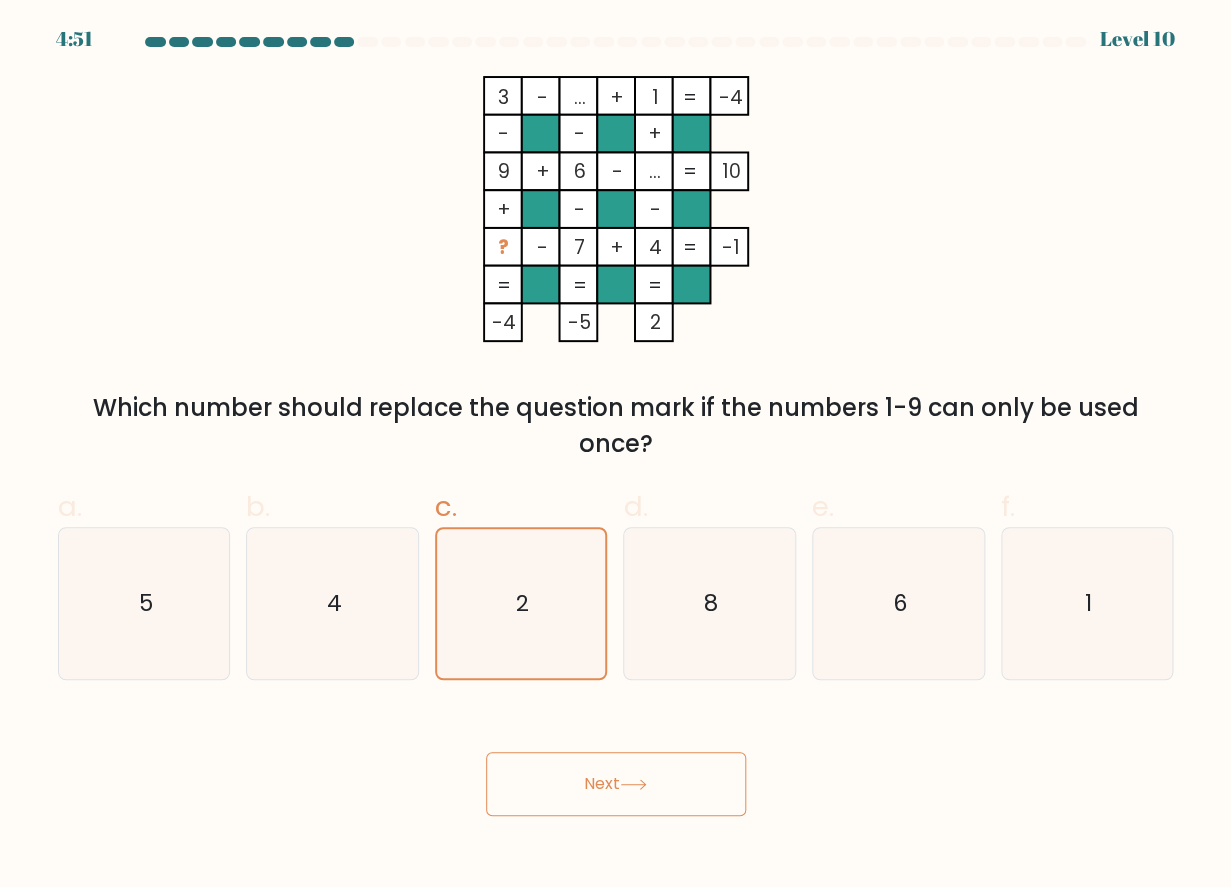 click on "Next" at bounding box center (616, 784) 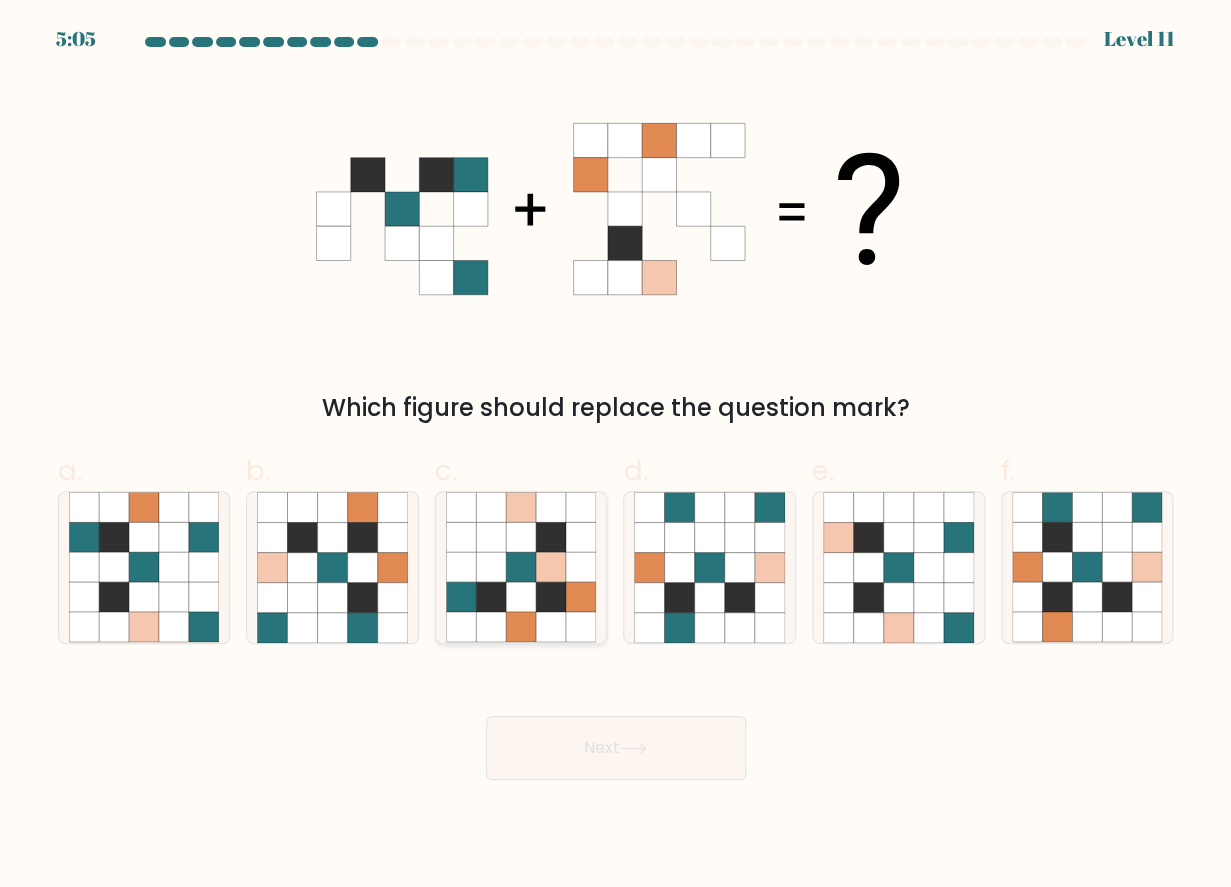 click 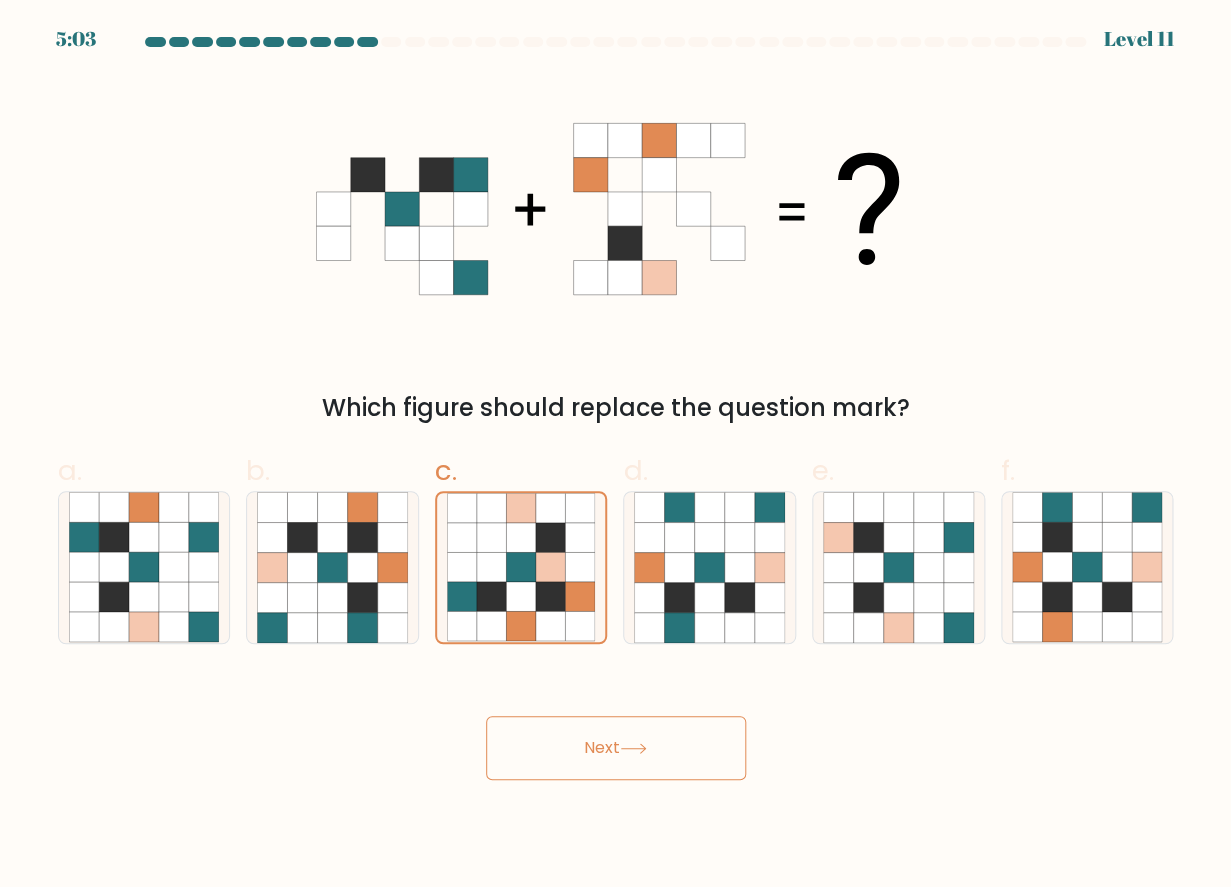 click on "Next" at bounding box center (616, 748) 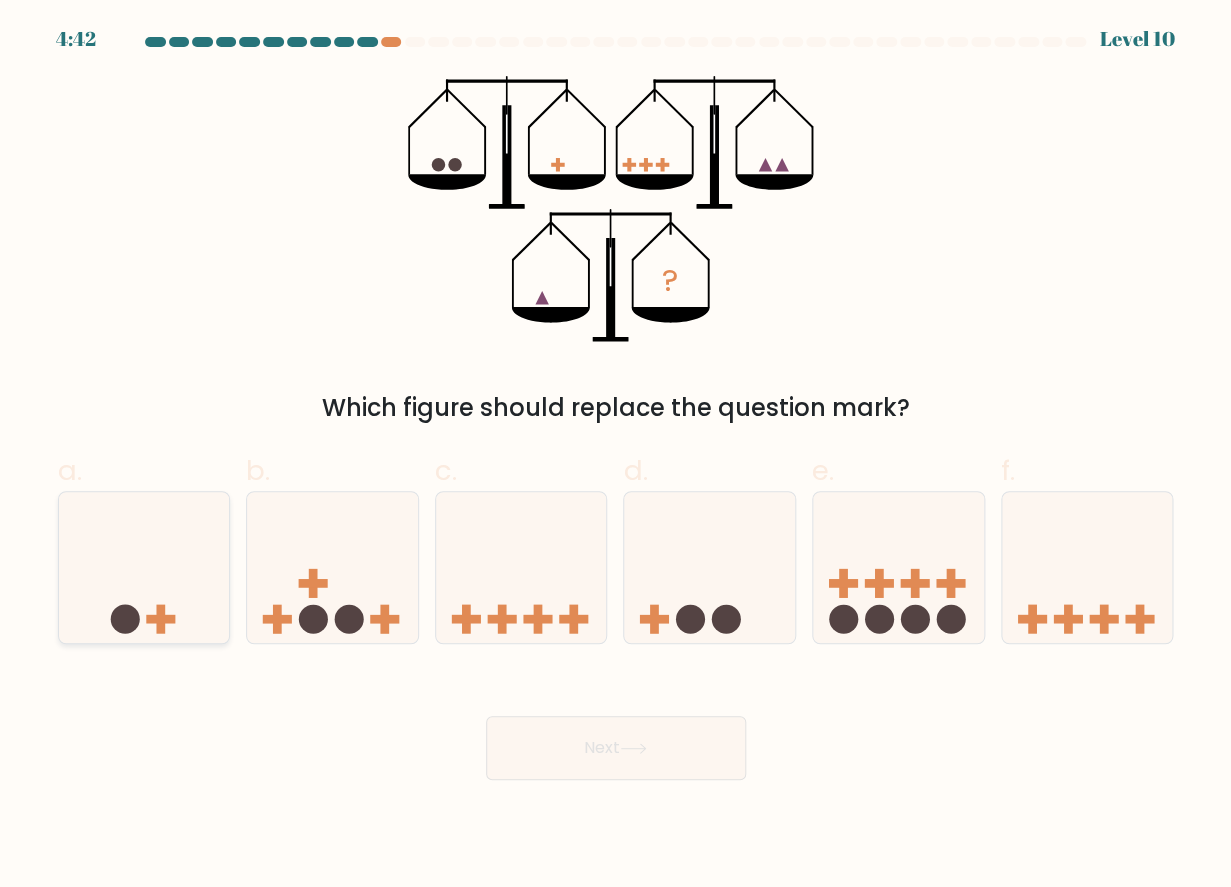 click 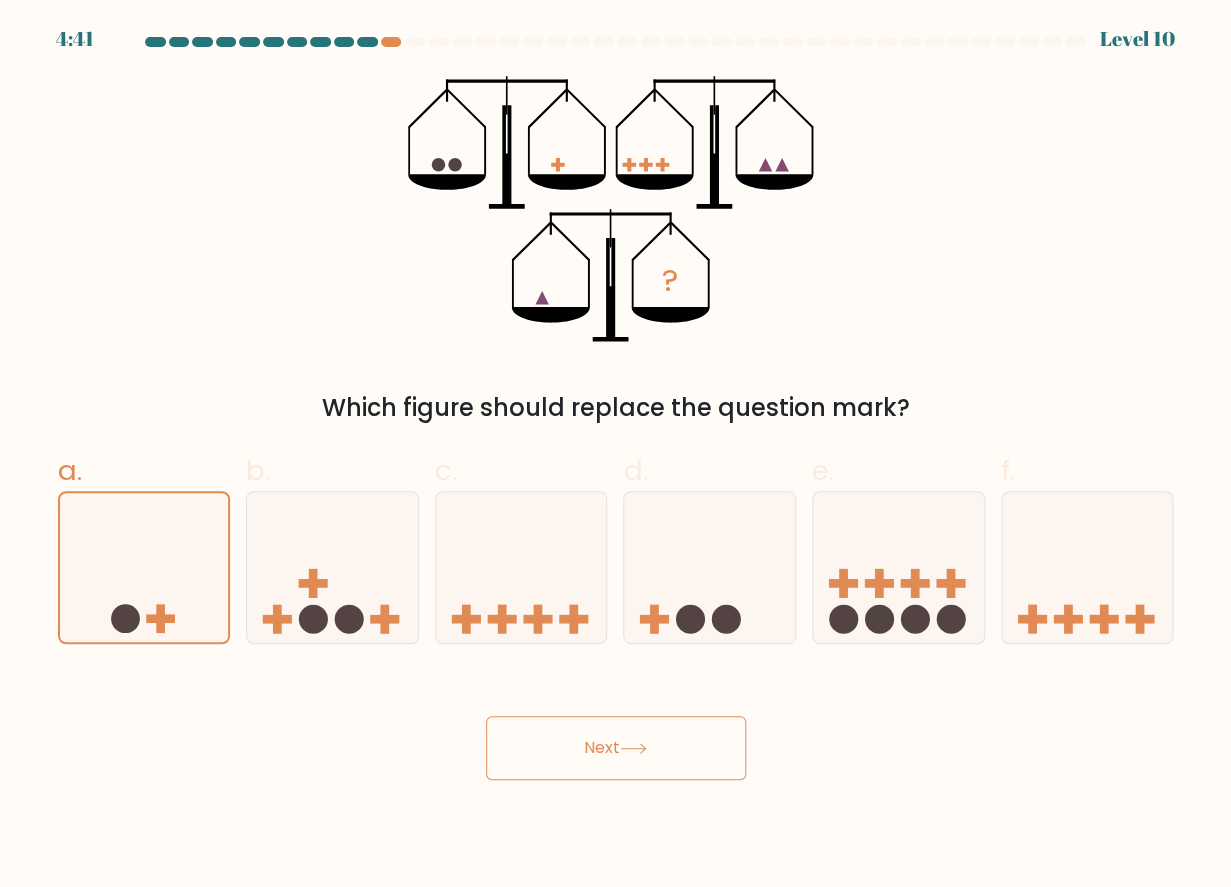 click on "Next" at bounding box center [616, 748] 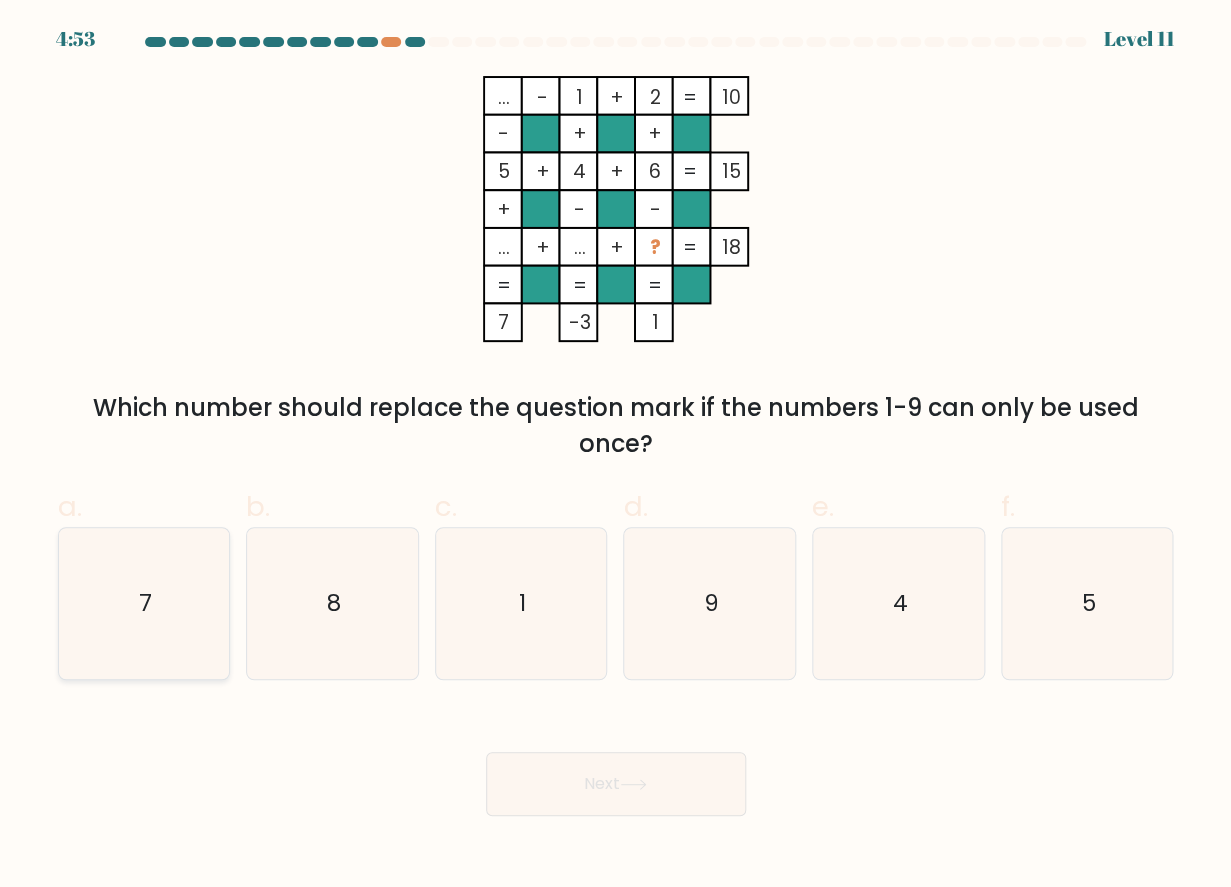 click on "7" 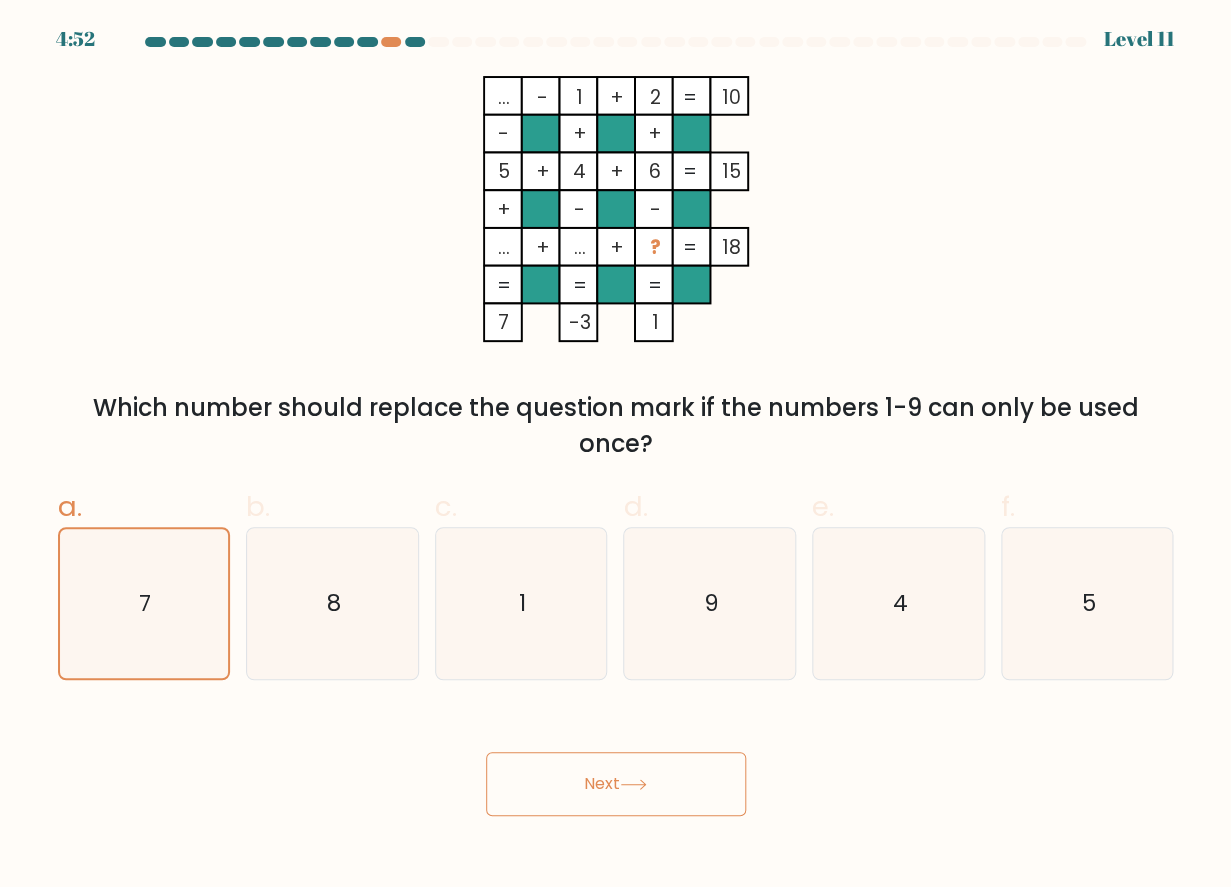 click on "Next" at bounding box center [616, 784] 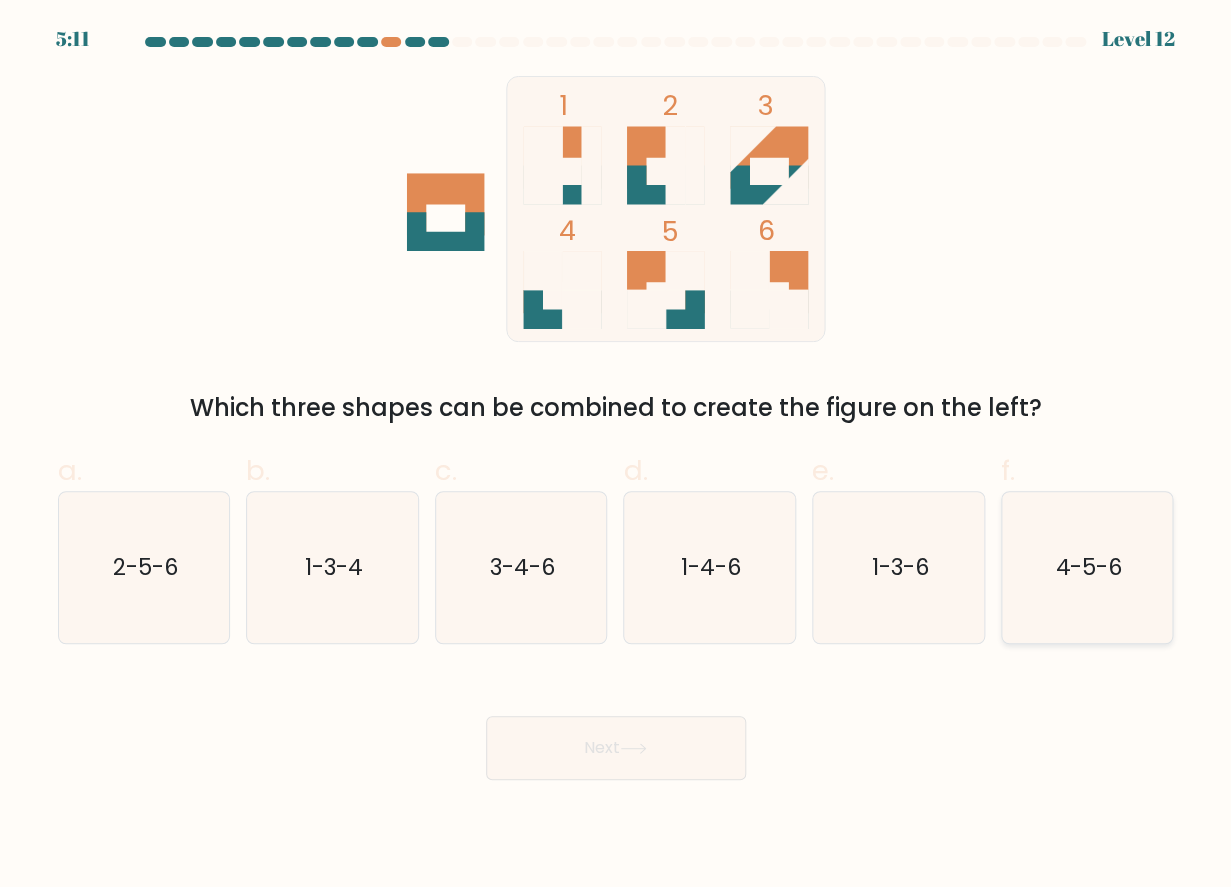 click on "4-5-6" 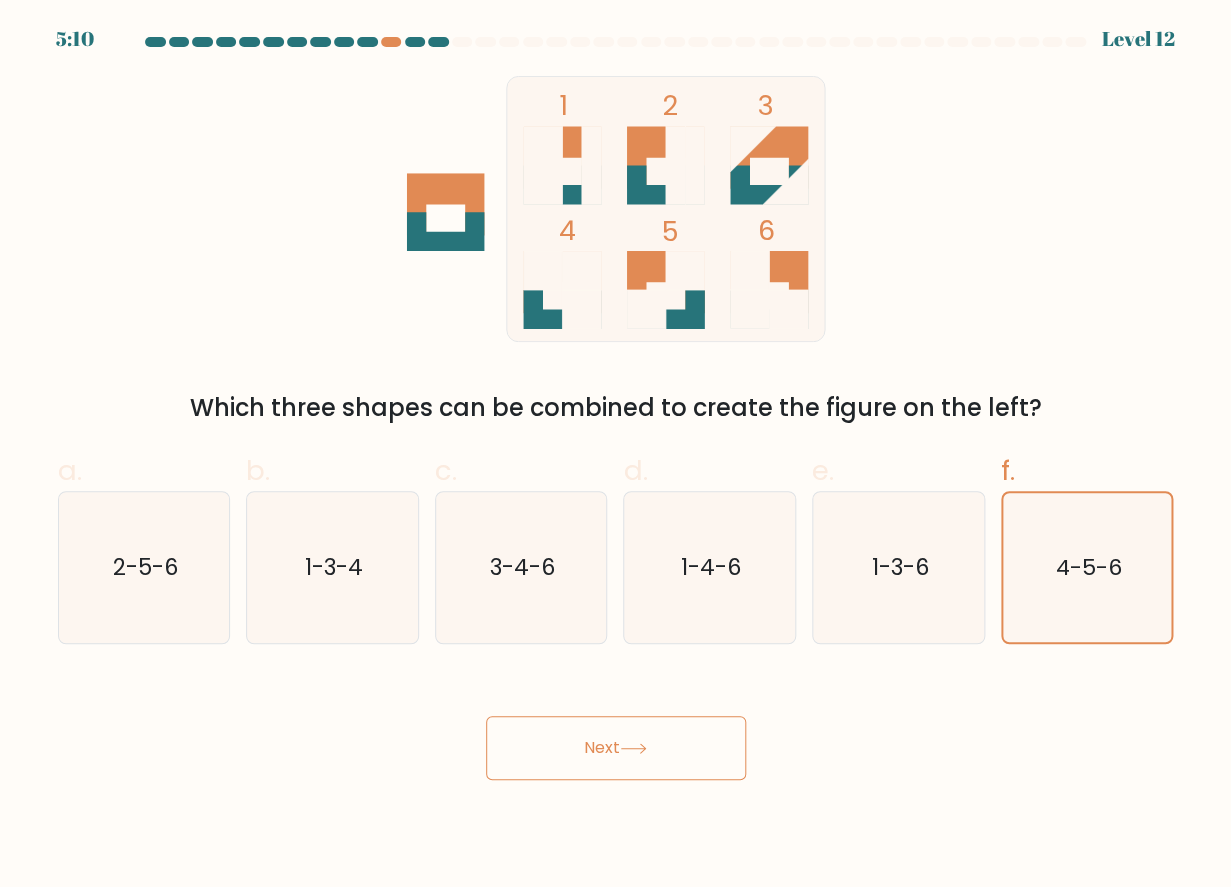 click on "Next" at bounding box center [616, 748] 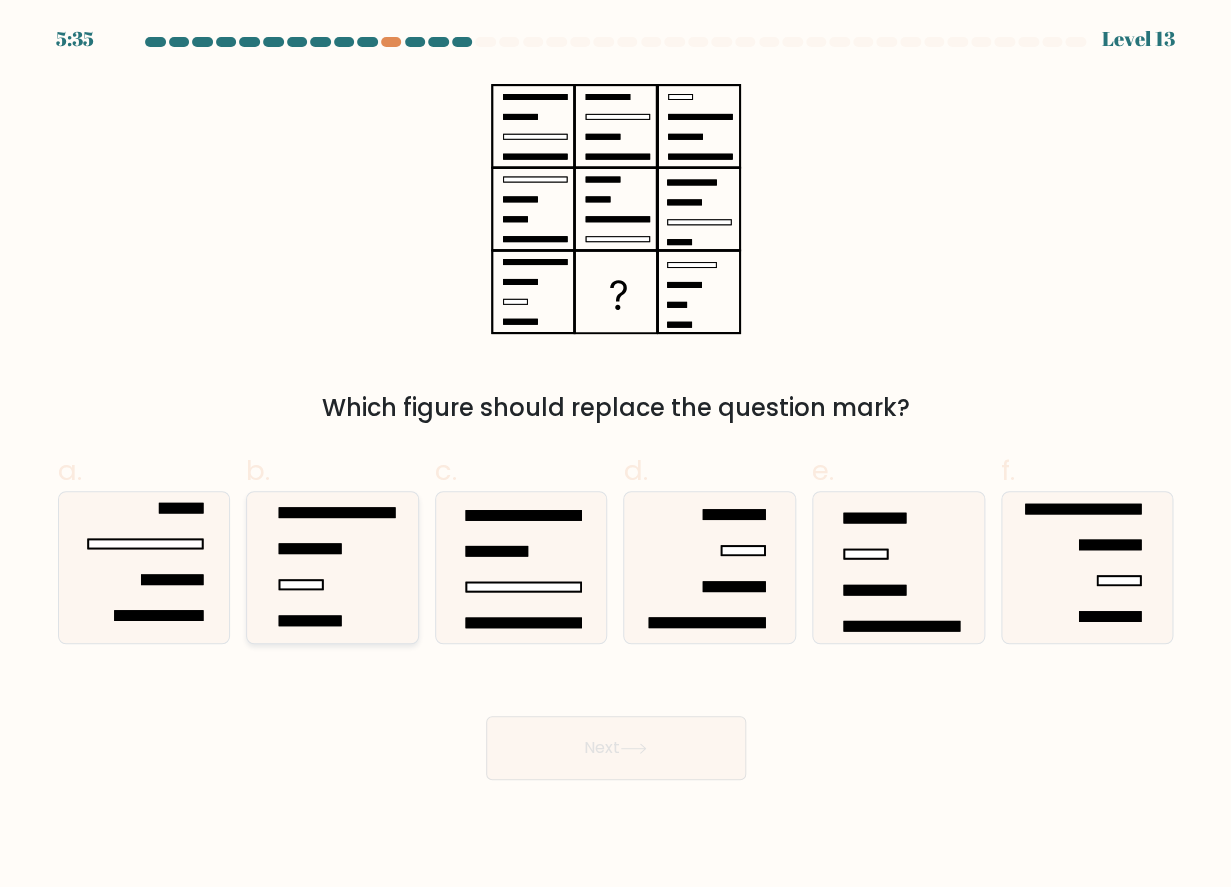 click 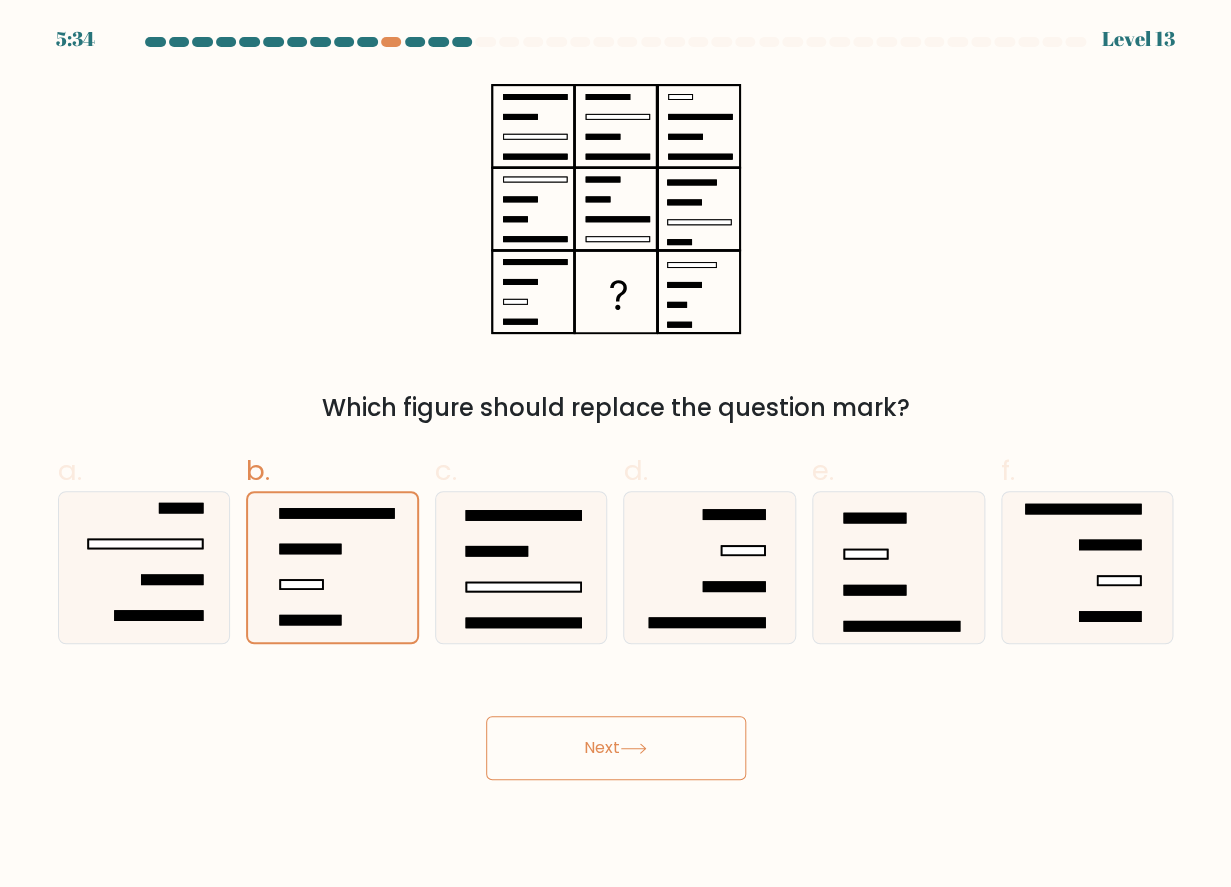 click on "Next" at bounding box center [616, 748] 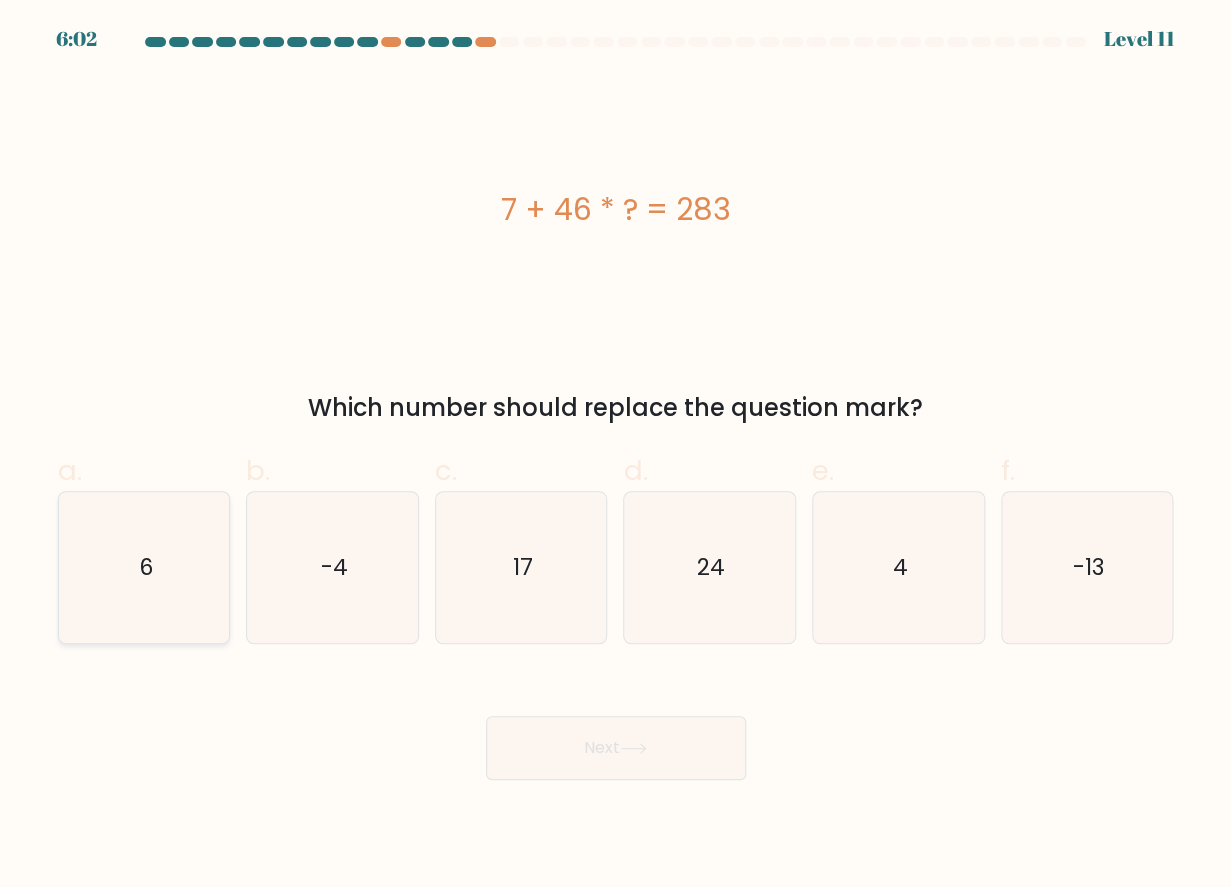 click on "6" 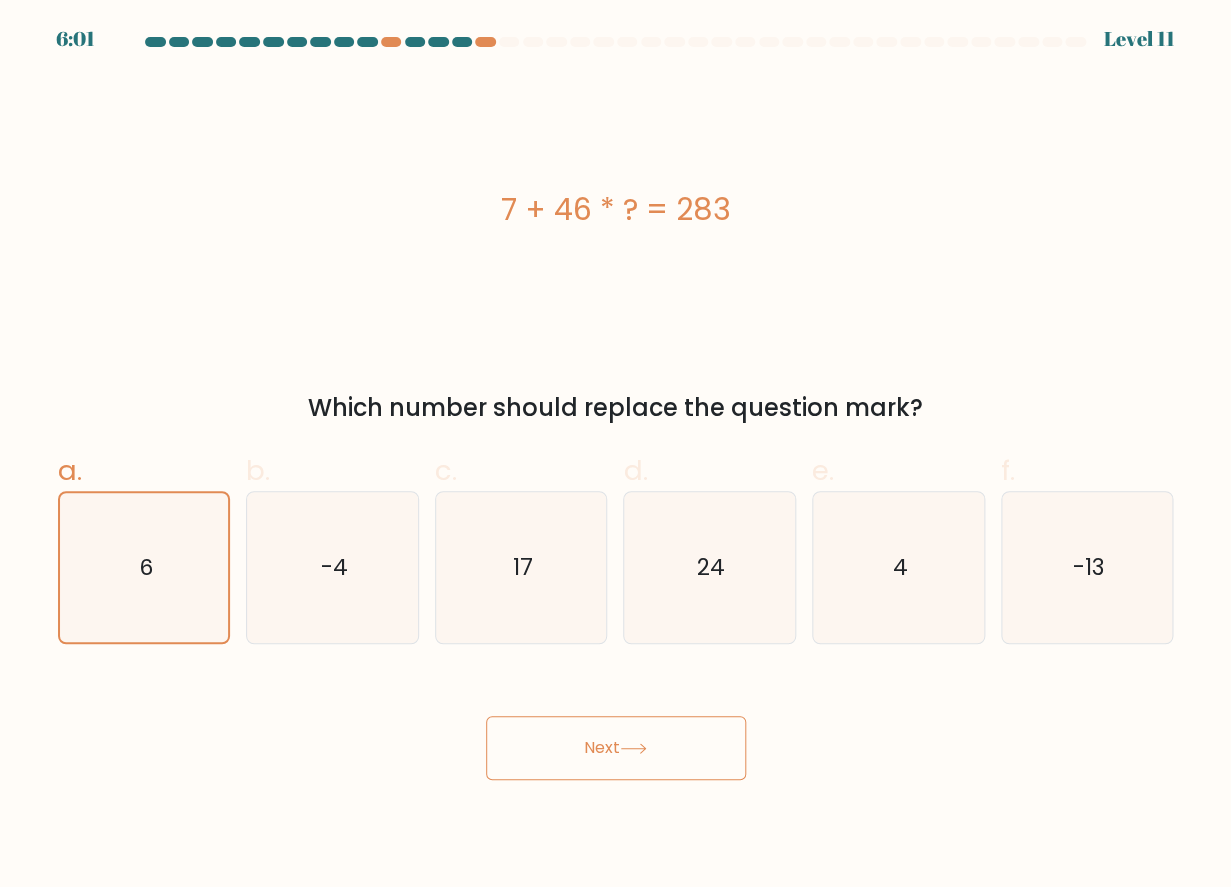 click on "Next" at bounding box center (616, 748) 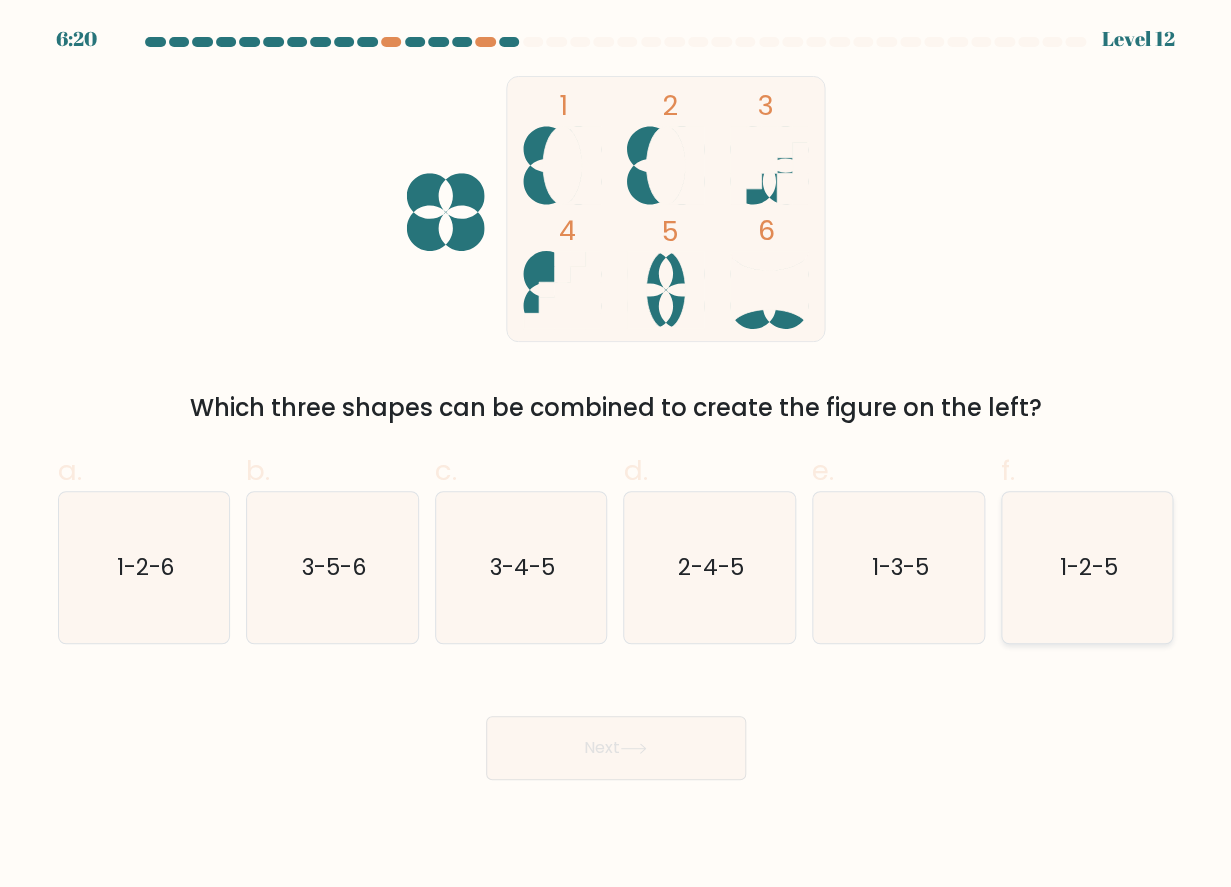 click on "1-2-5" 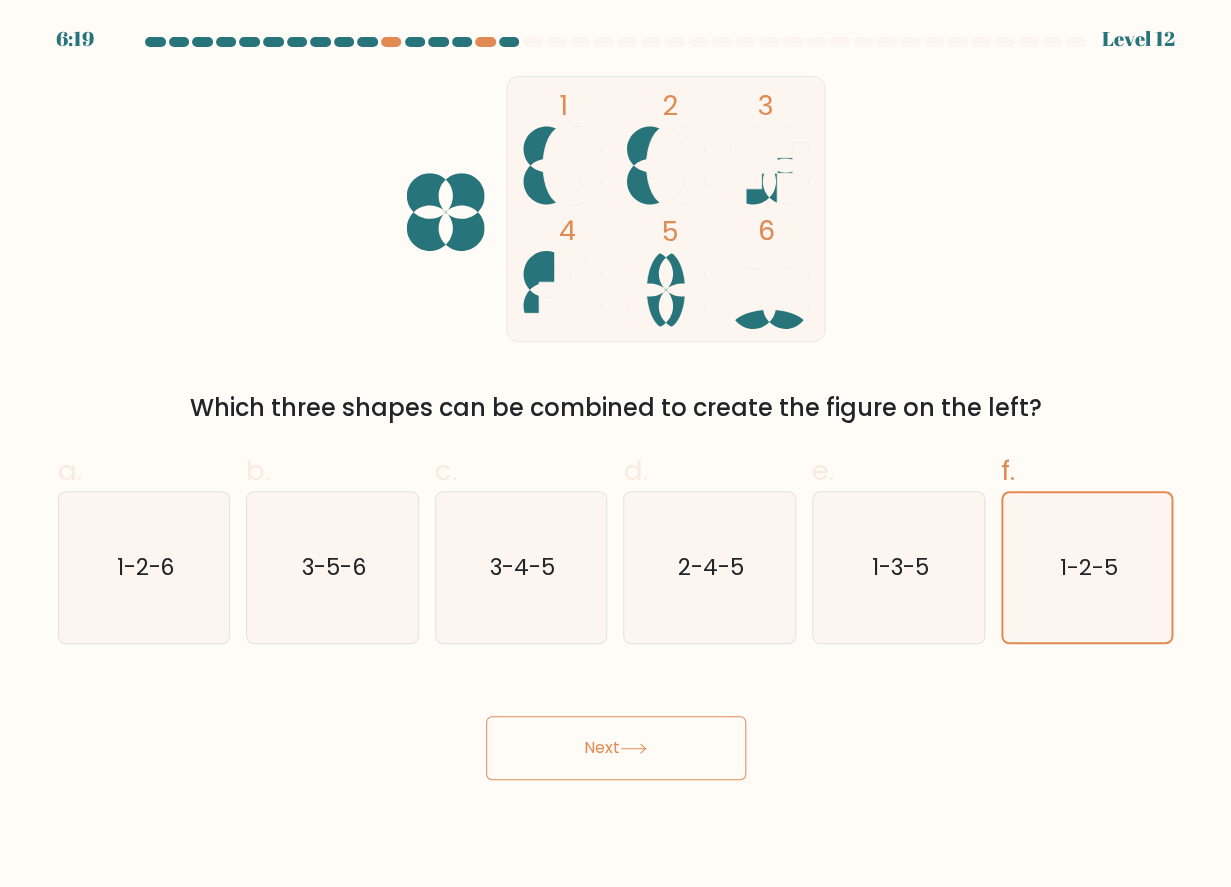 click on "Next" at bounding box center [616, 748] 